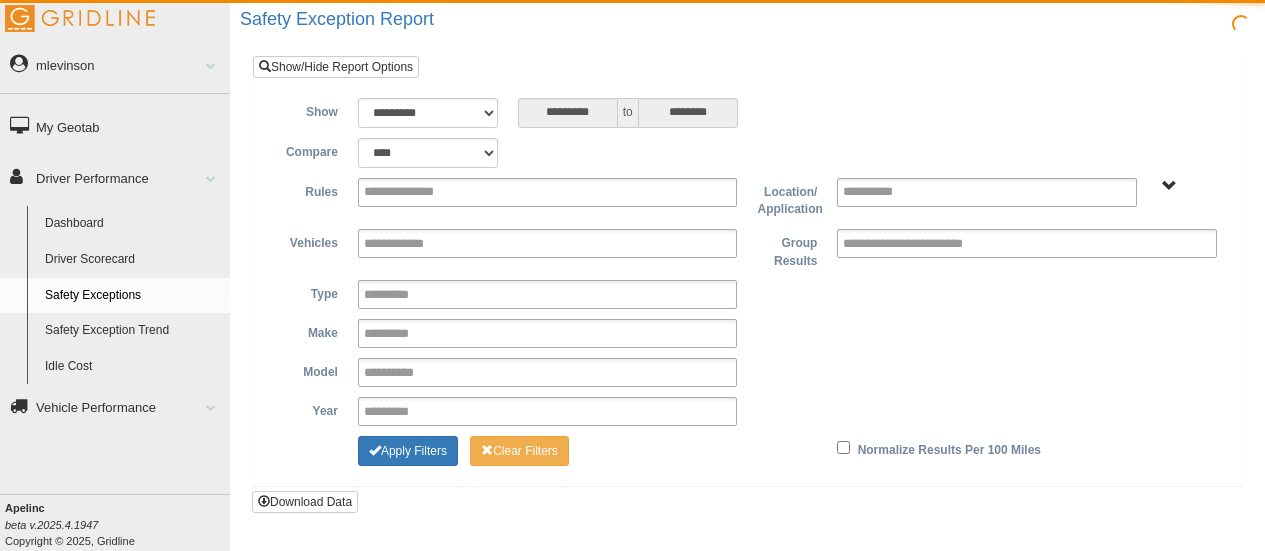 scroll, scrollTop: 0, scrollLeft: 0, axis: both 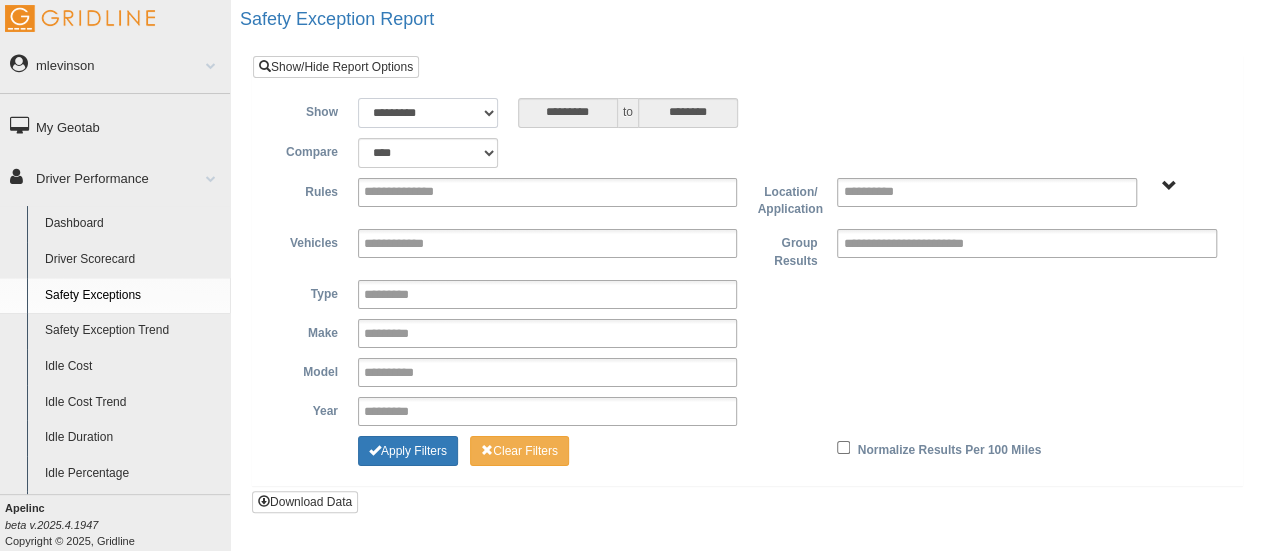 click on "**********" at bounding box center (428, 113) 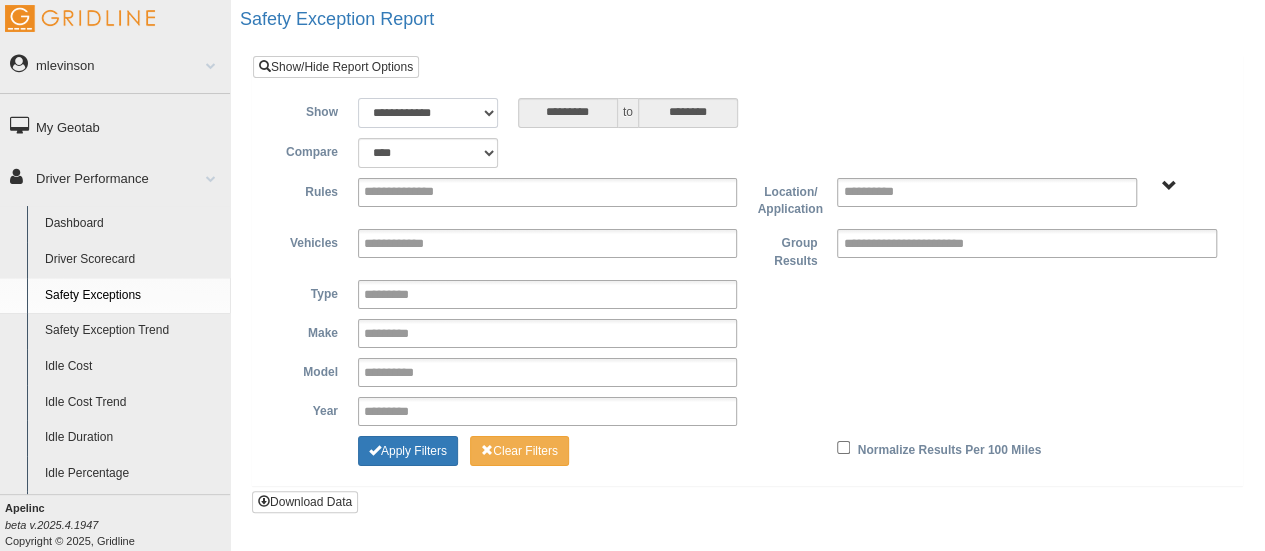 click on "**********" at bounding box center (428, 113) 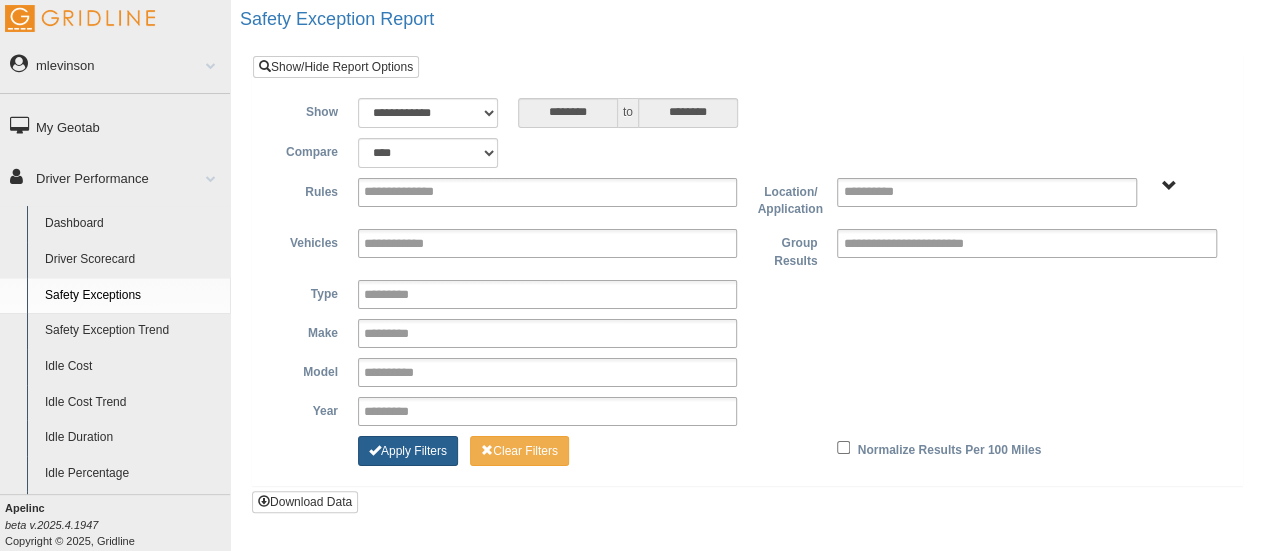 click at bounding box center (375, 450) 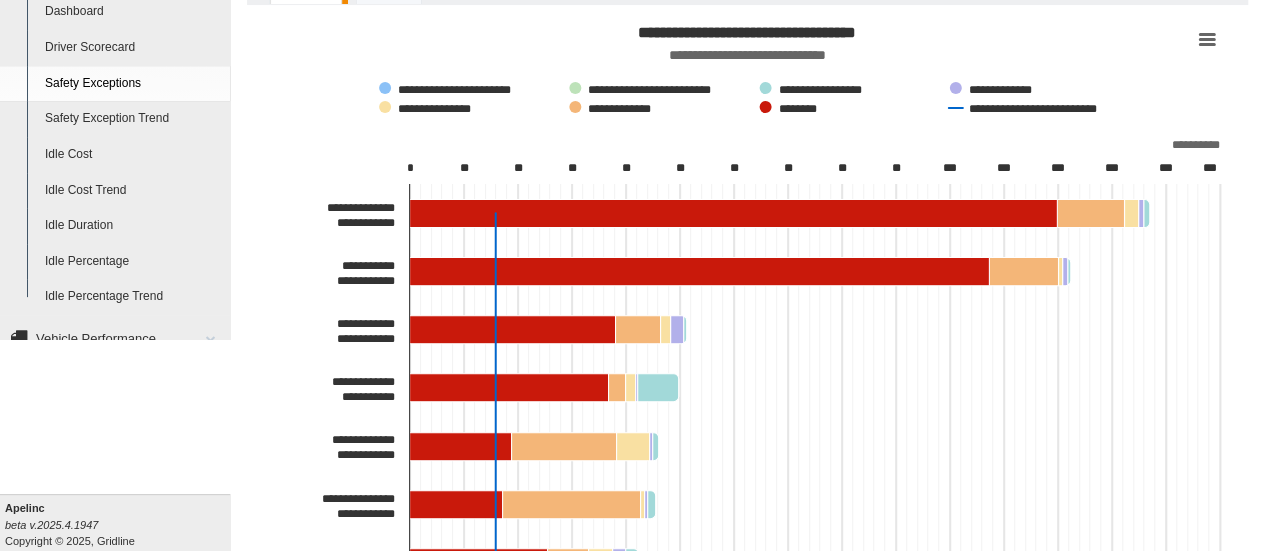 scroll, scrollTop: 214, scrollLeft: 0, axis: vertical 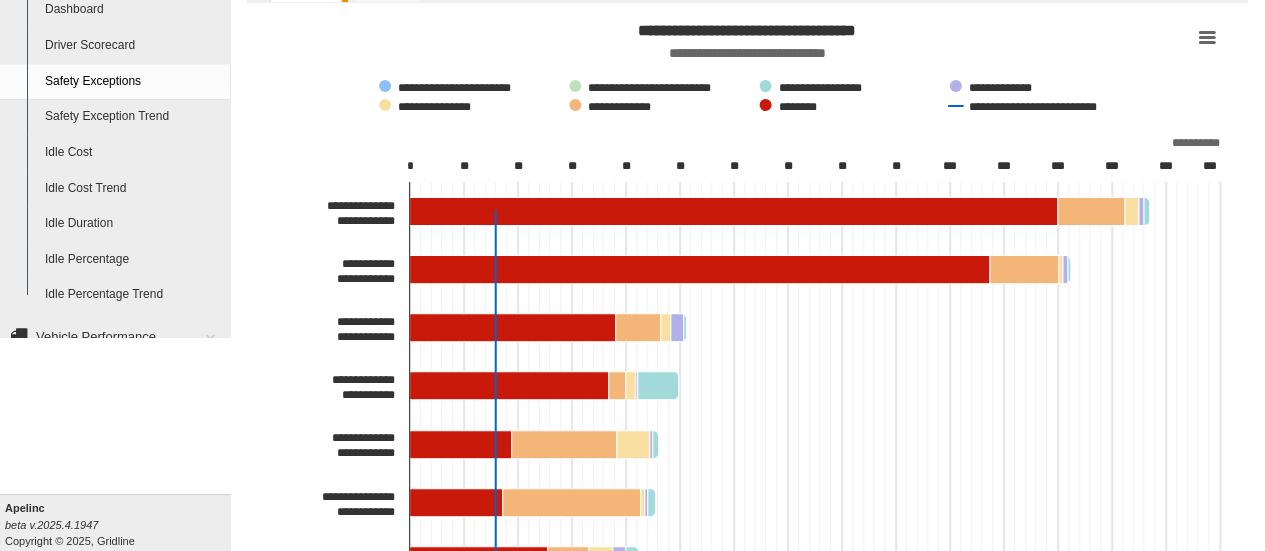 drag, startPoint x: 314, startPoint y: 201, endPoint x: 348, endPoint y: 209, distance: 34.928497 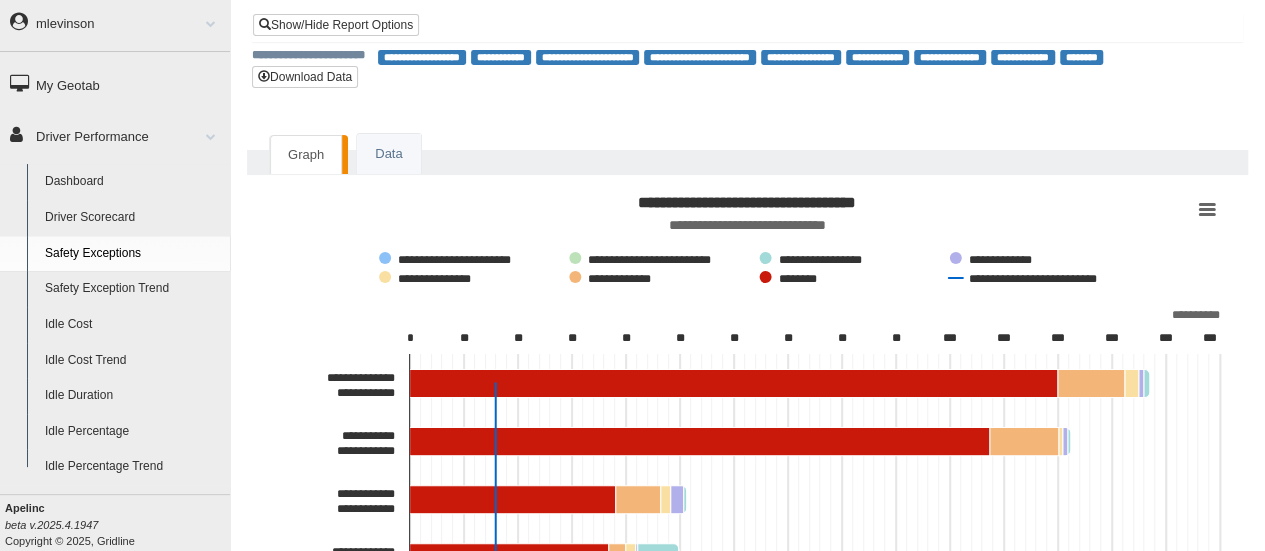 scroll, scrollTop: 0, scrollLeft: 0, axis: both 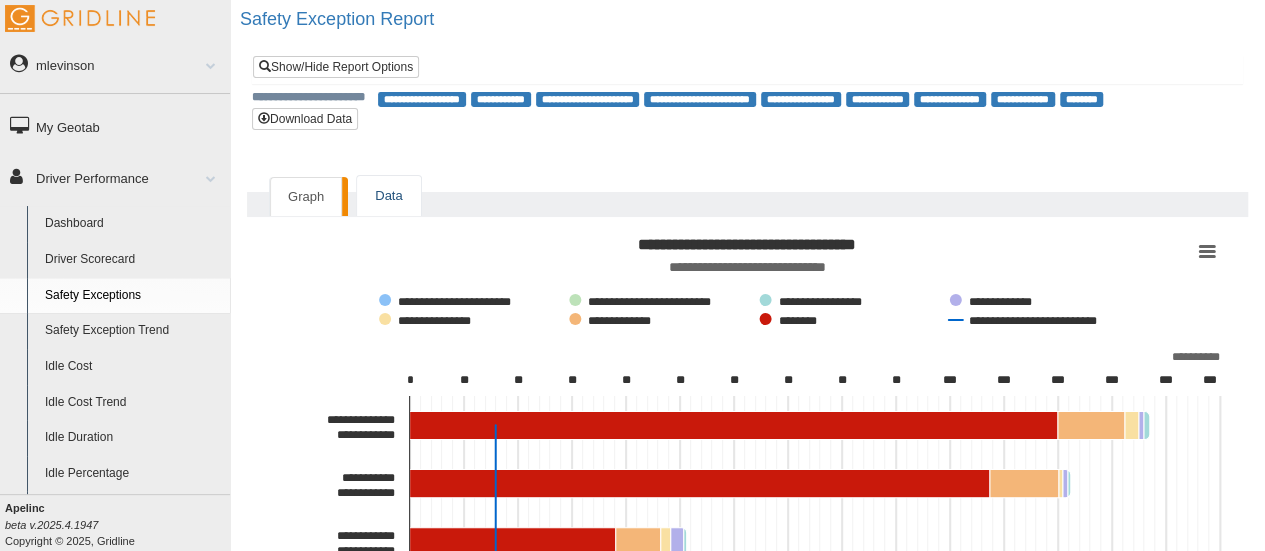 click on "Data" at bounding box center (388, 196) 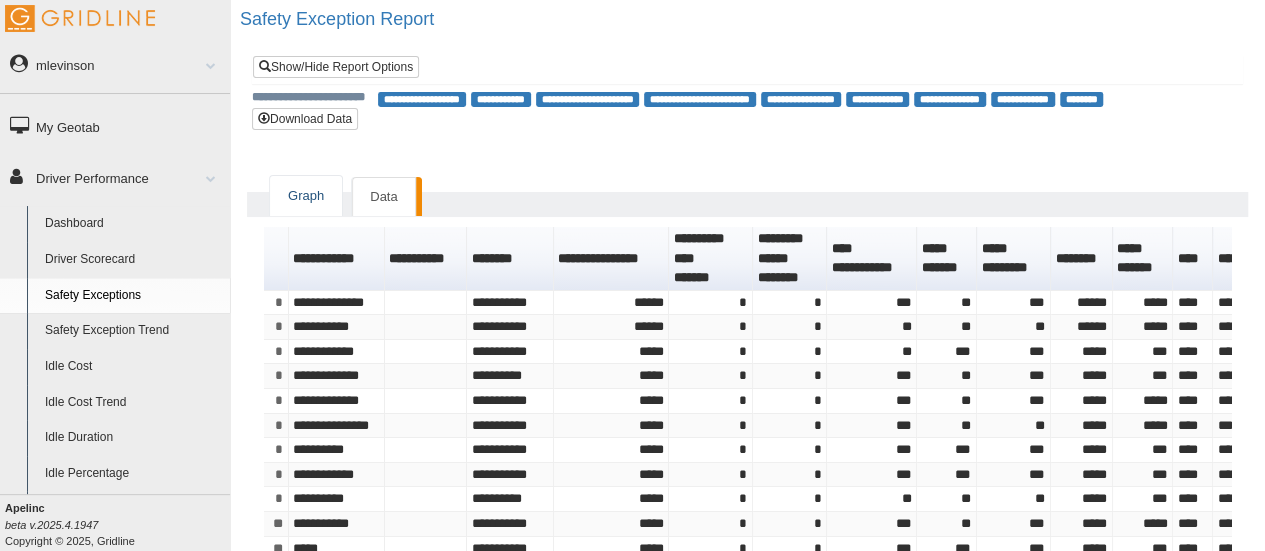click on "Graph" at bounding box center [306, 196] 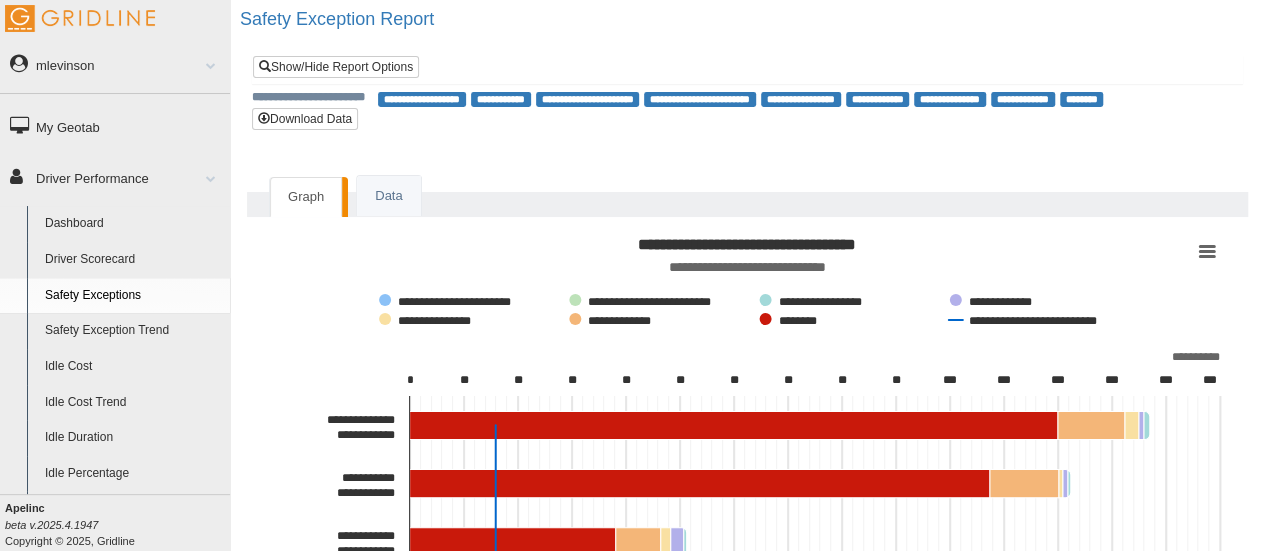 click 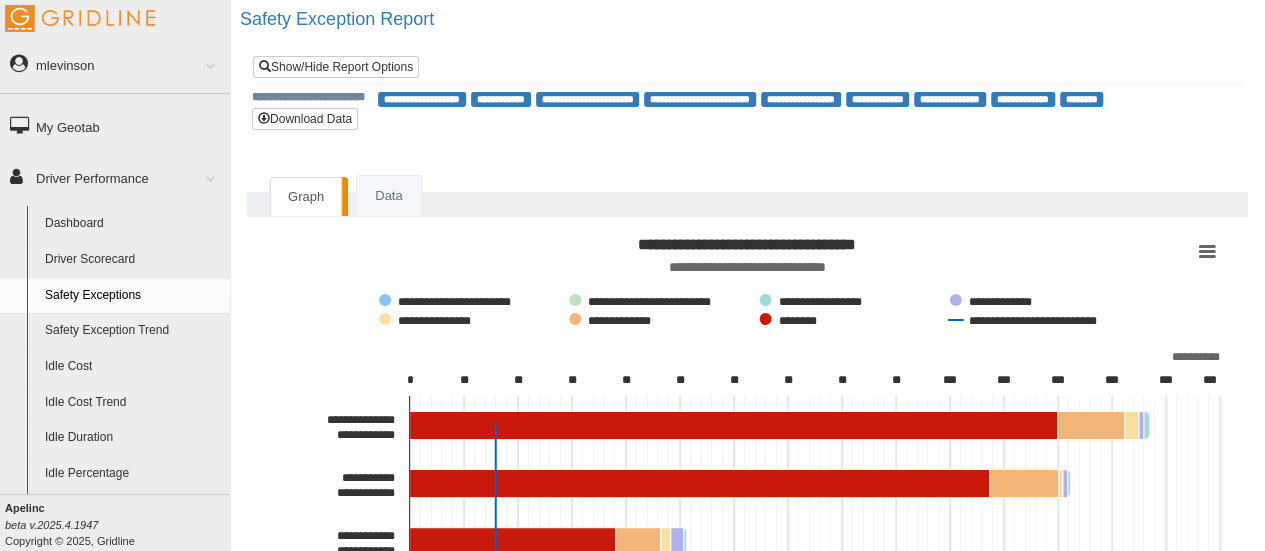 click on "Idle Percentage" at bounding box center (133, 474) 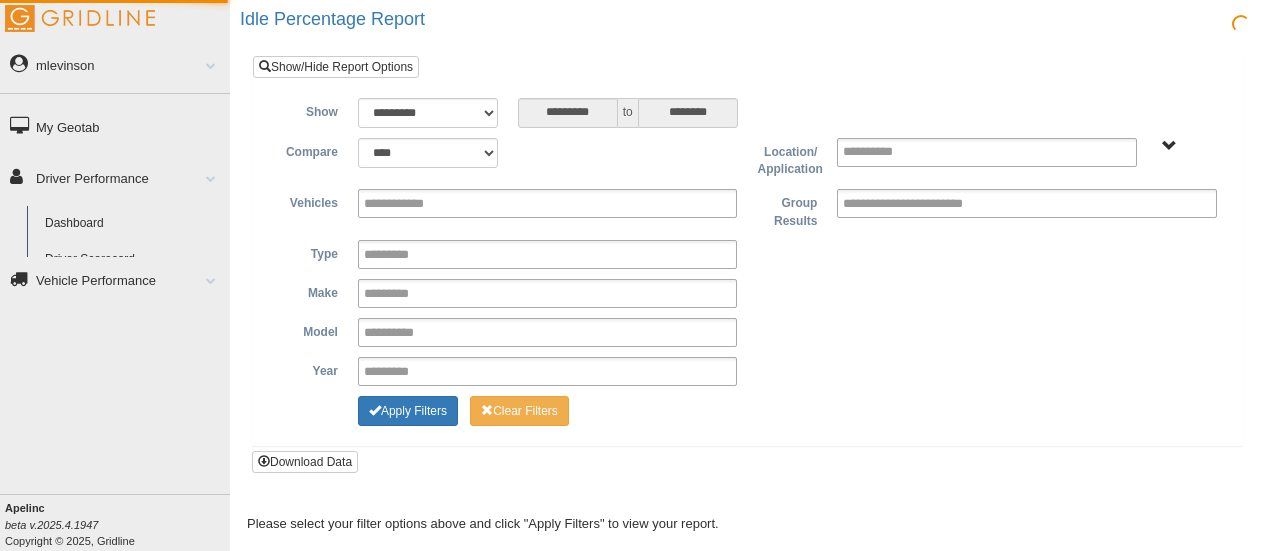 scroll, scrollTop: 0, scrollLeft: 0, axis: both 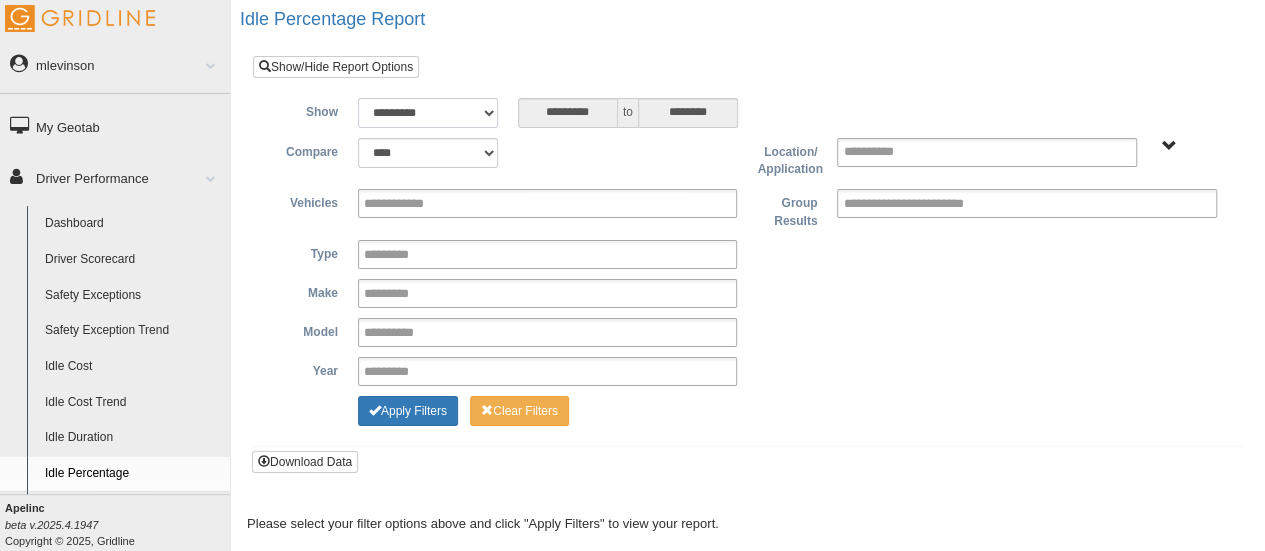 click on "**********" at bounding box center [428, 113] 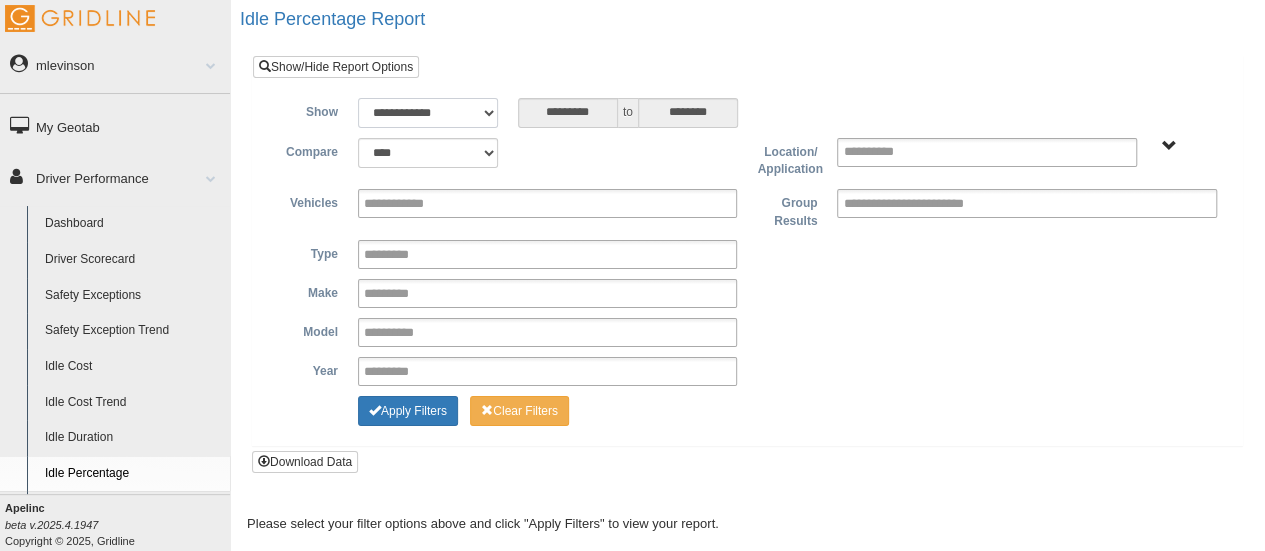 click on "**********" at bounding box center (428, 113) 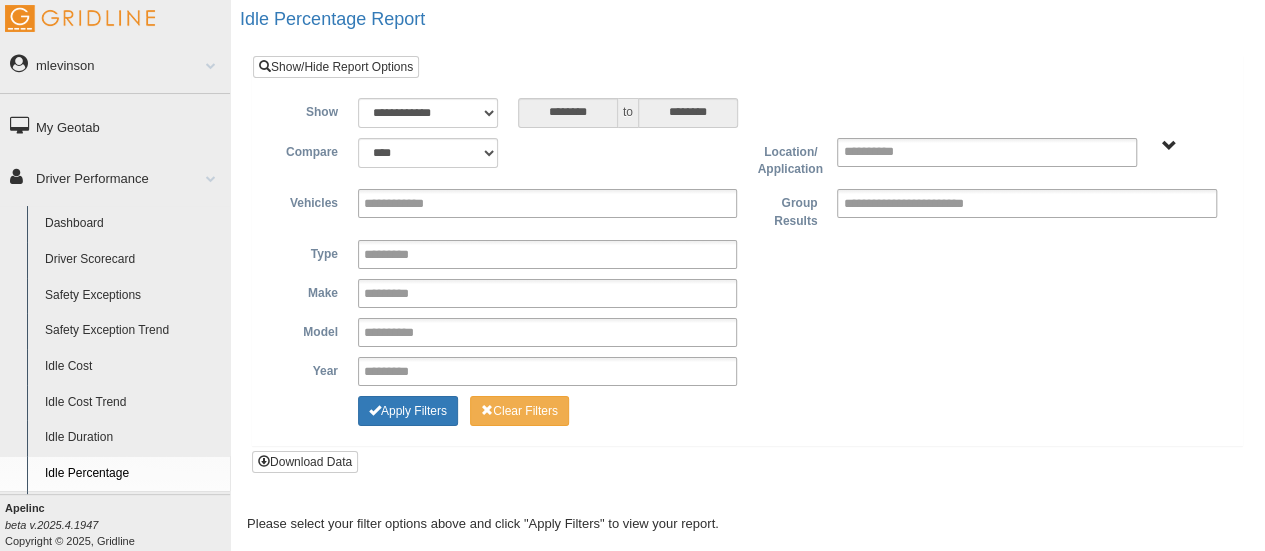 type 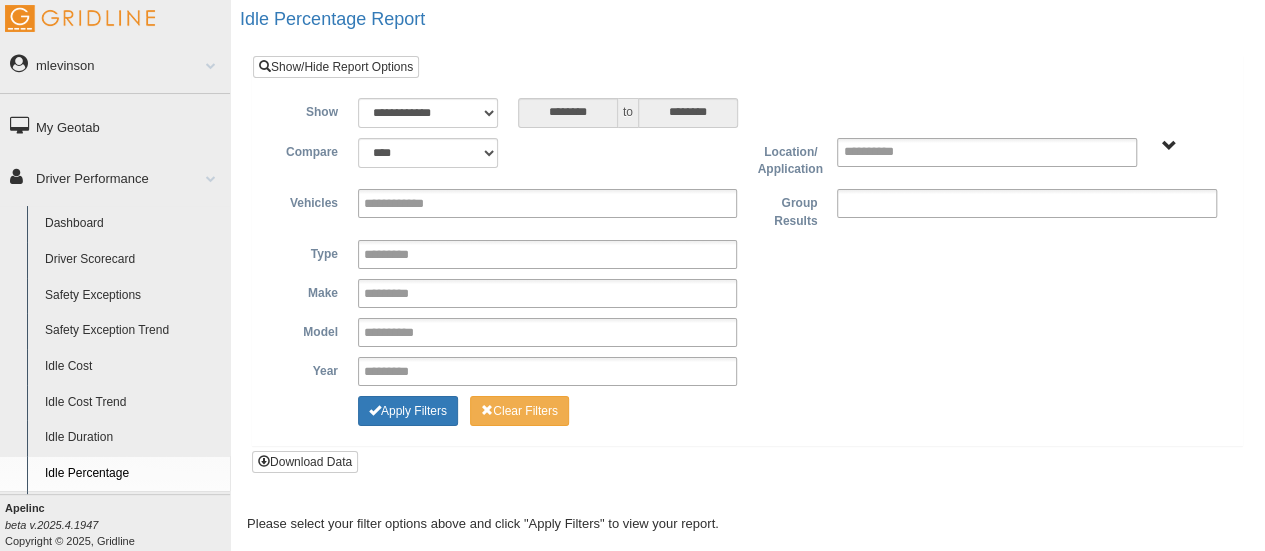 click at bounding box center [930, 203] 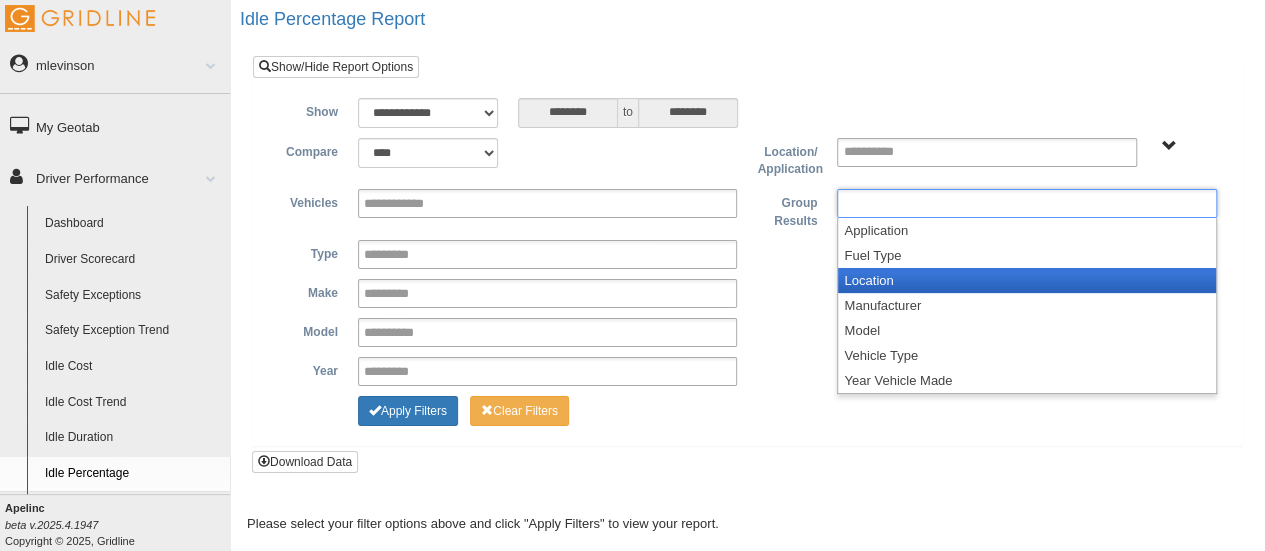 click on "Location" at bounding box center [1027, 280] 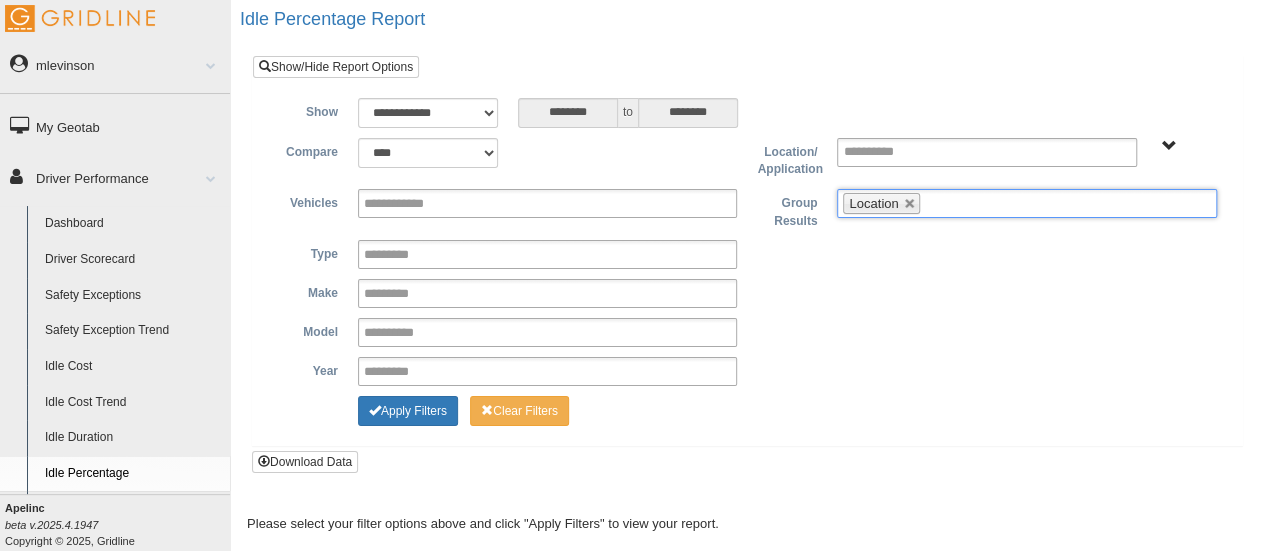 type 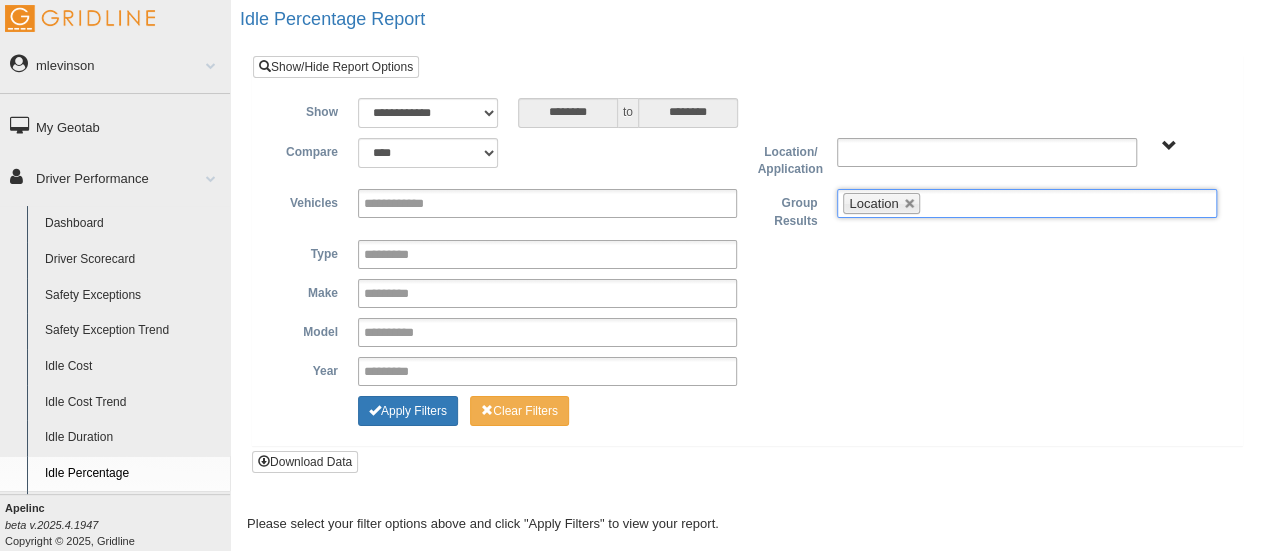 click at bounding box center (886, 152) 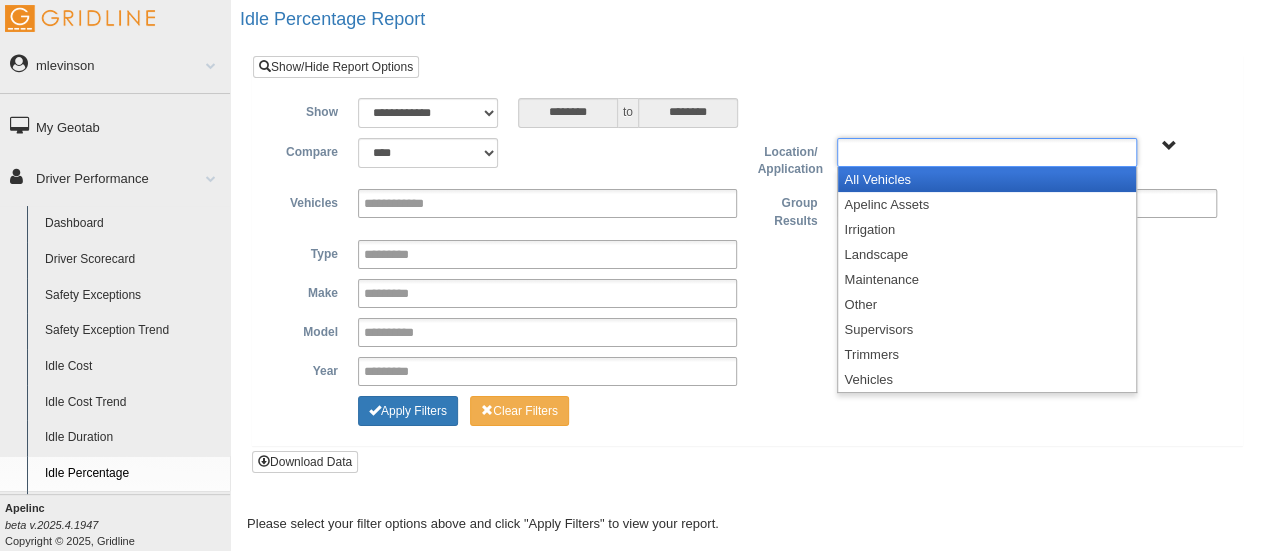 click on "All Vehicles" at bounding box center (987, 179) 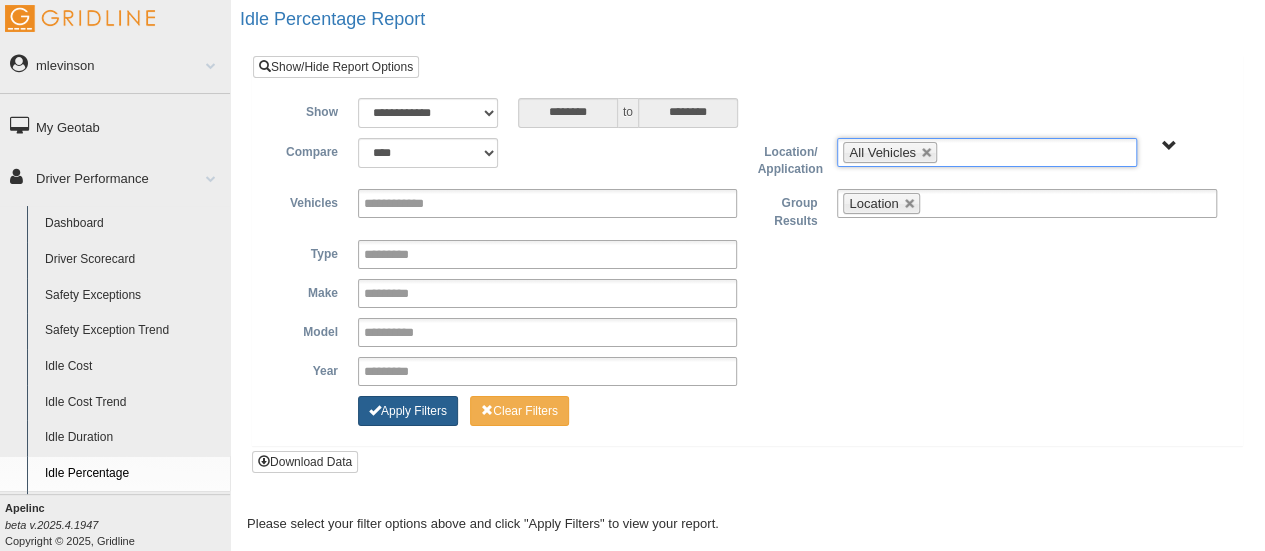 click at bounding box center [375, 410] 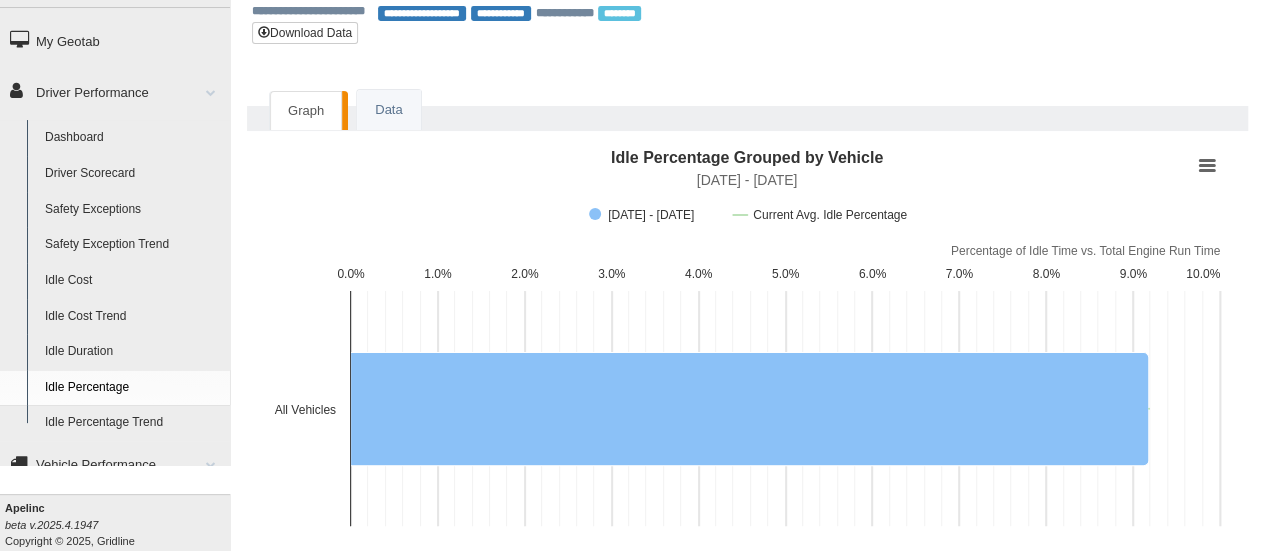 scroll, scrollTop: 0, scrollLeft: 0, axis: both 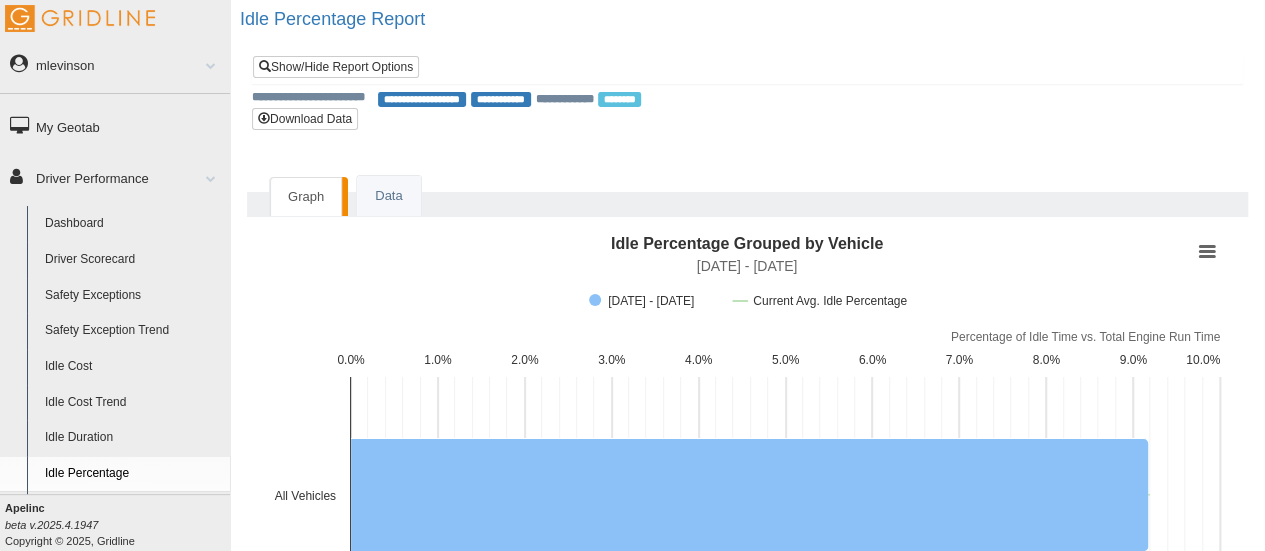 click on "Driver Performance" at bounding box center [115, 177] 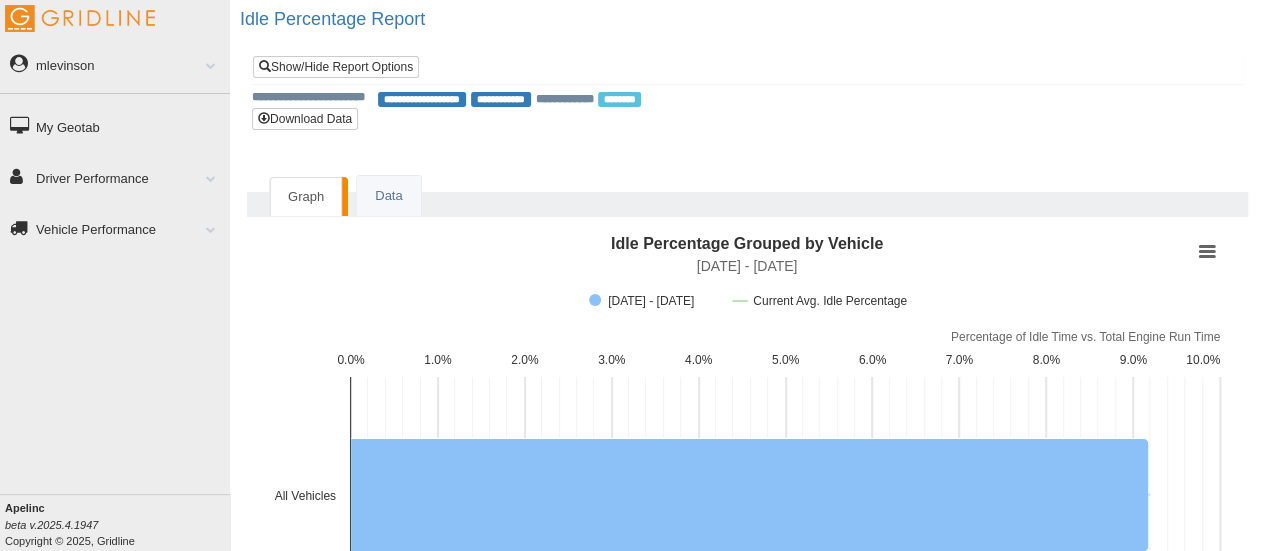 click on "**********" at bounding box center [747, 69] 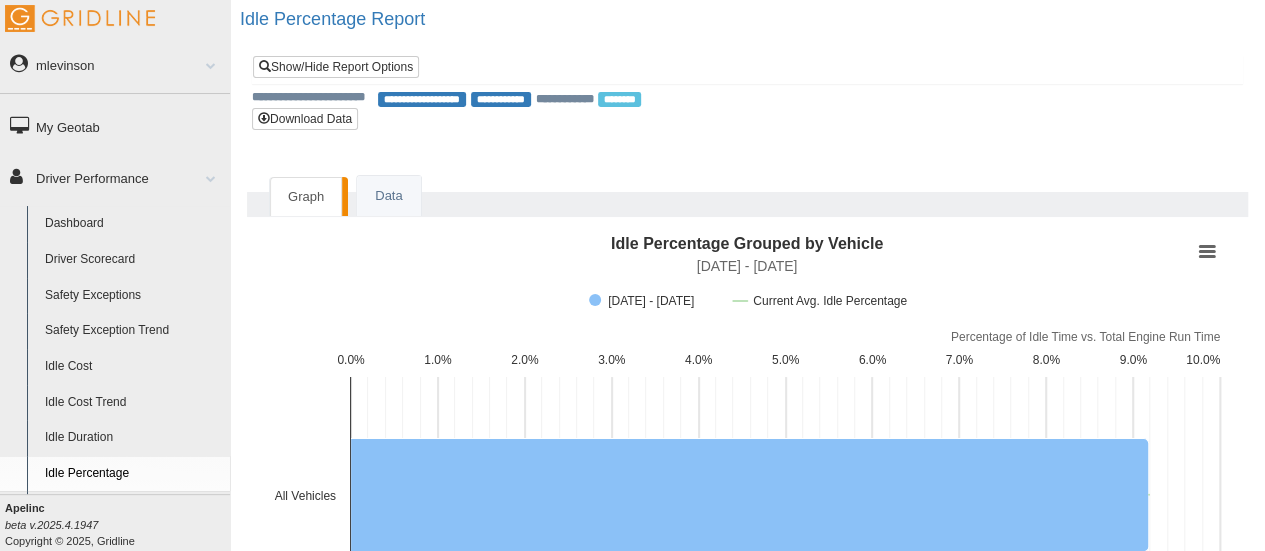 click on "Safety Exceptions" at bounding box center (133, 296) 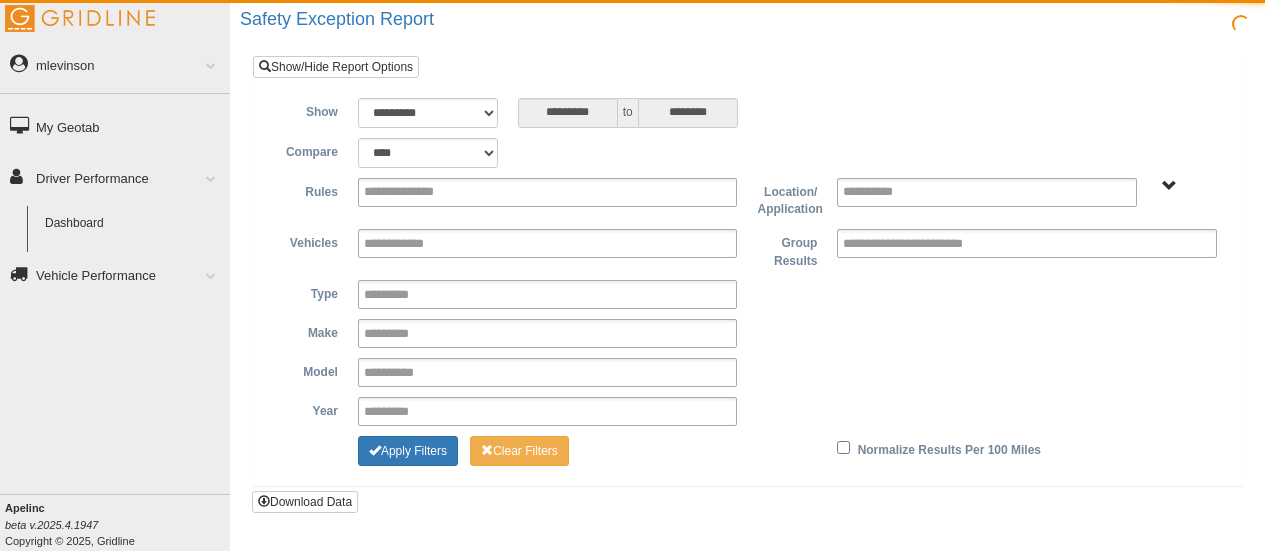scroll, scrollTop: 0, scrollLeft: 0, axis: both 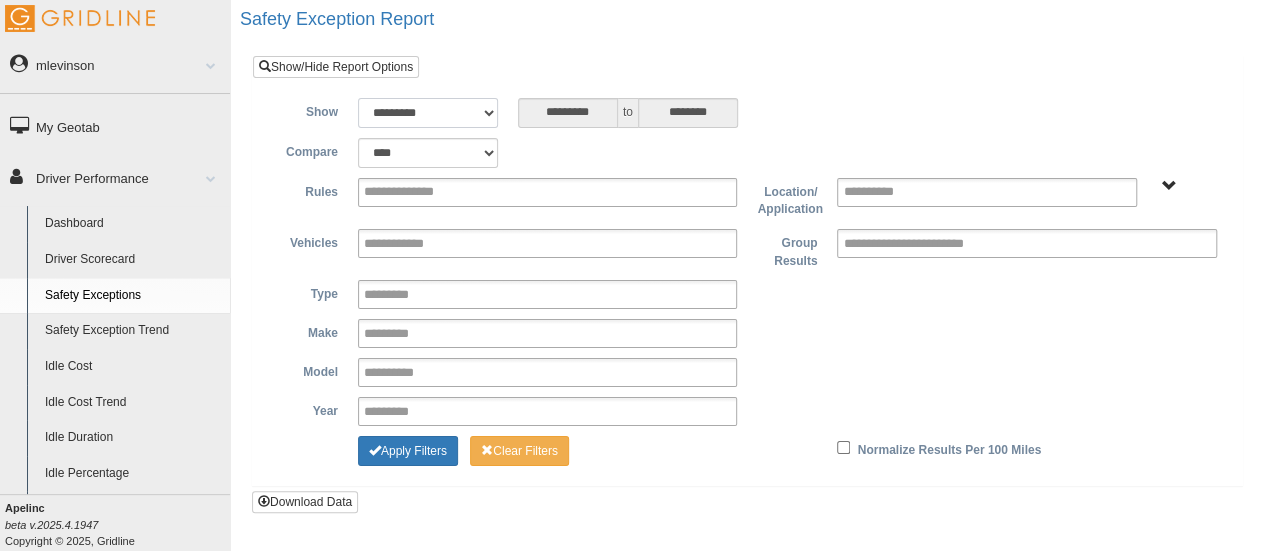 click on "**********" at bounding box center [428, 113] 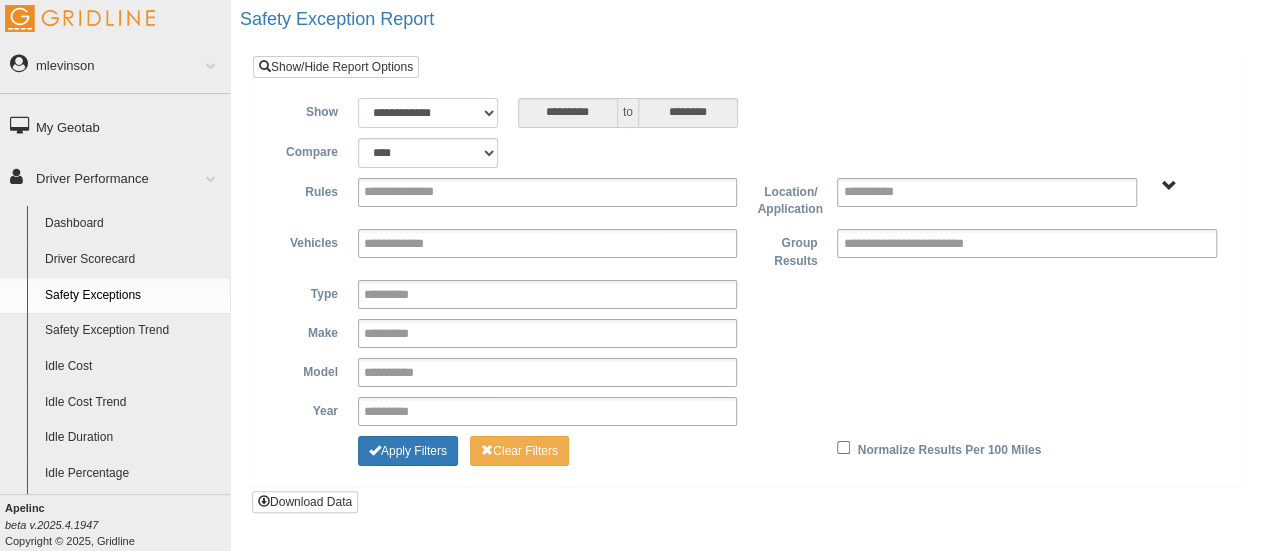 click on "**********" at bounding box center (428, 113) 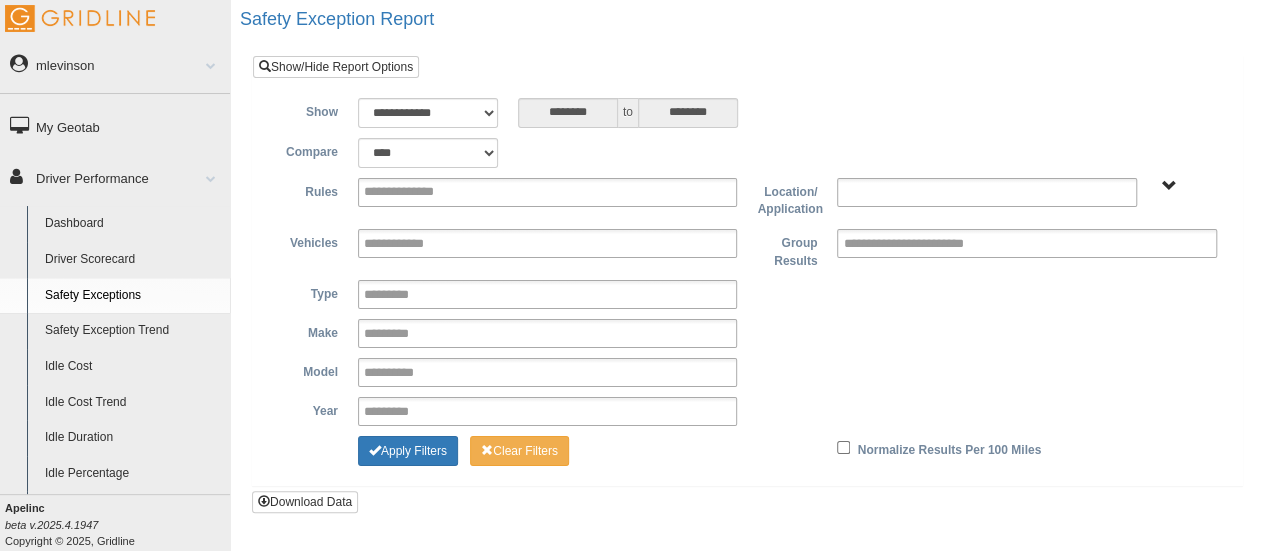 click at bounding box center [987, 192] 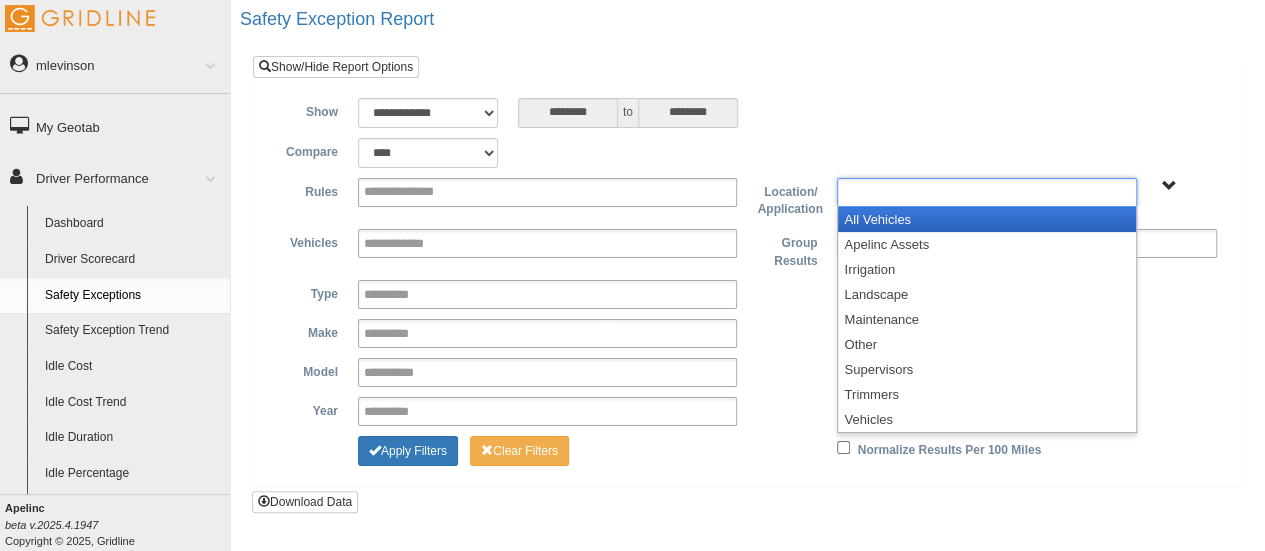 click on "**********" at bounding box center (747, 284) 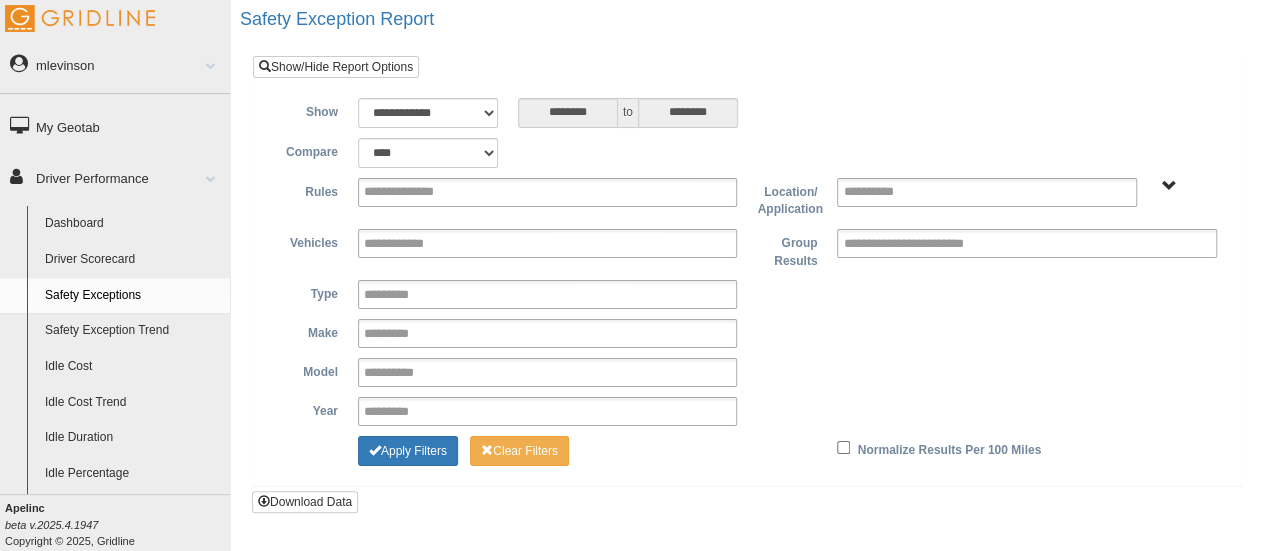 type 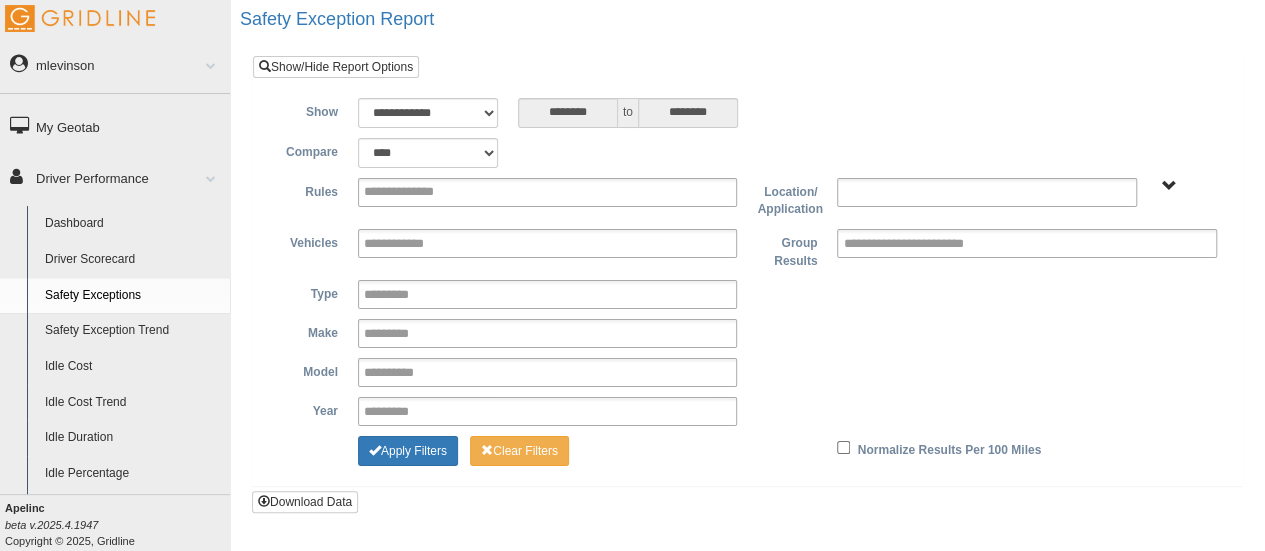 click at bounding box center (886, 192) 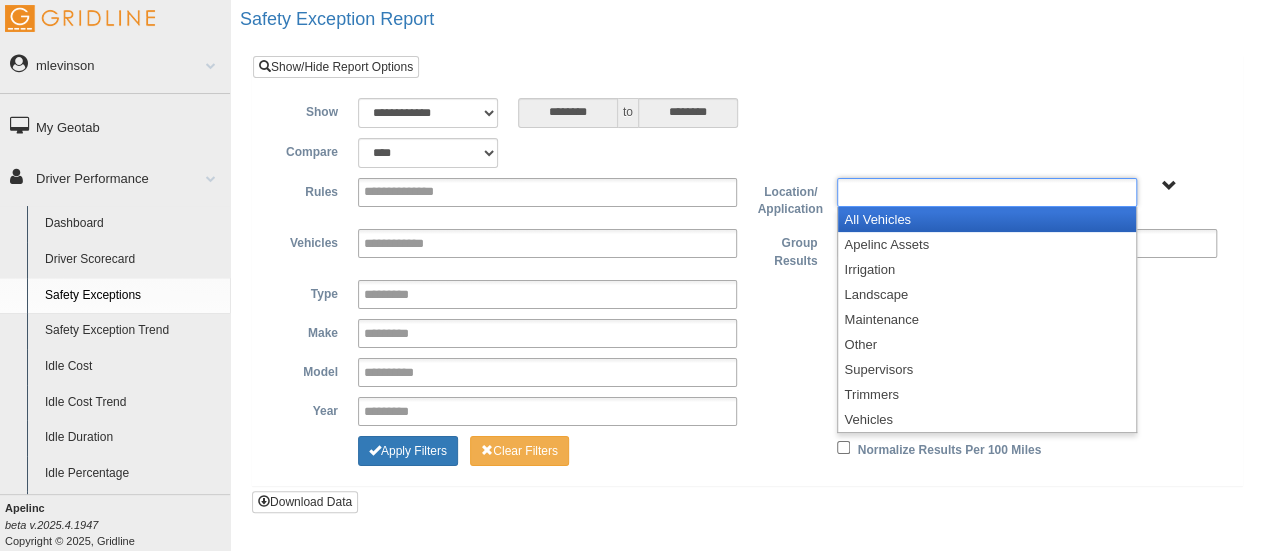 click on "All Vehicles" at bounding box center [987, 219] 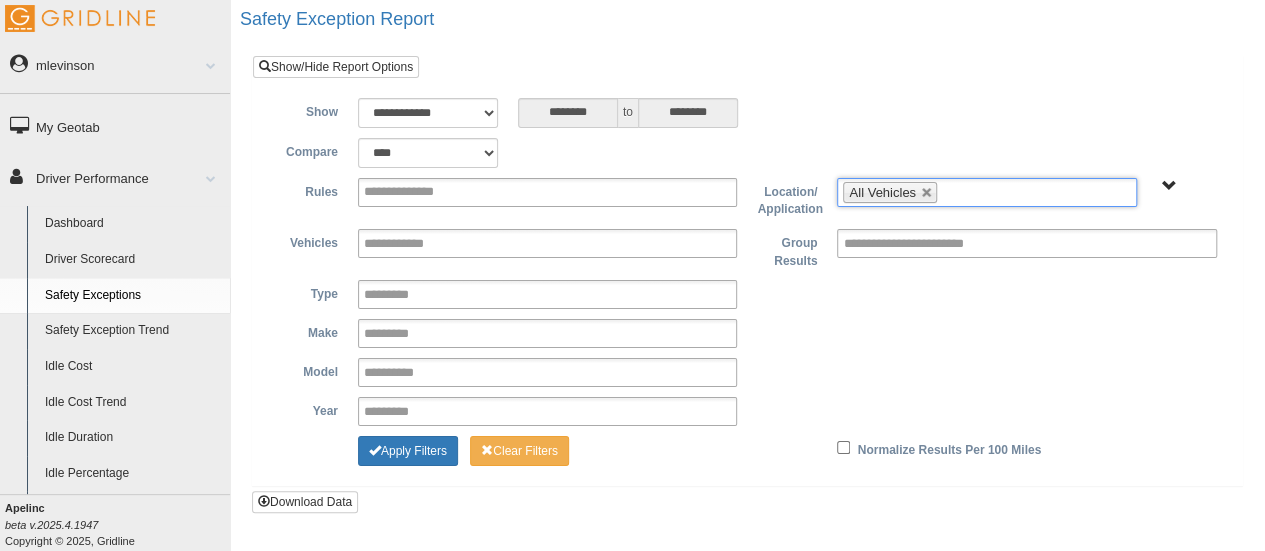 type 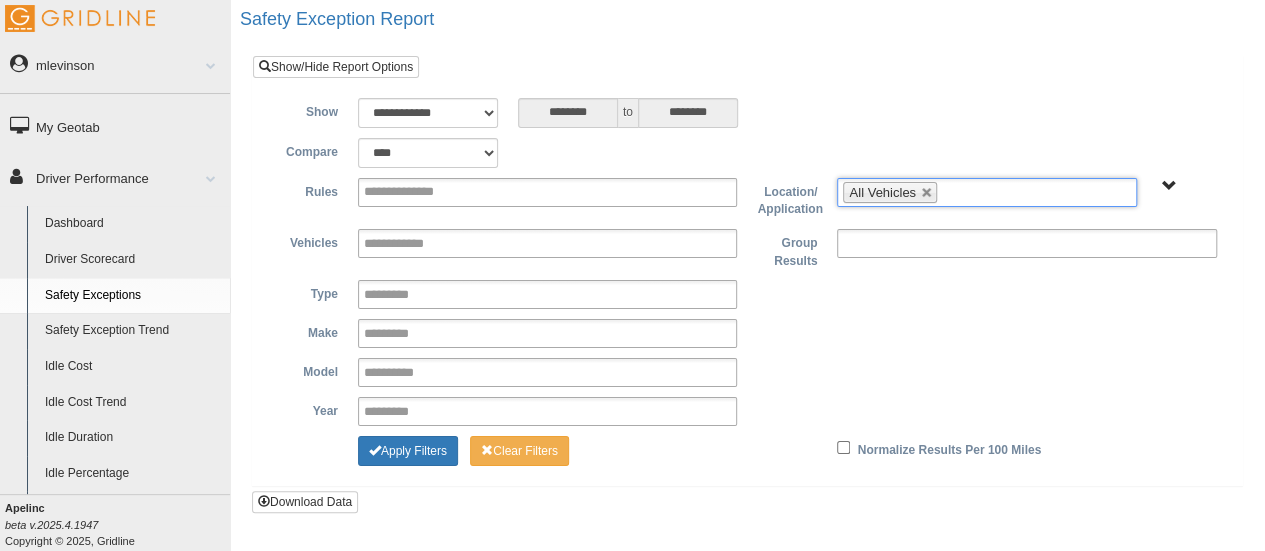 click at bounding box center (930, 243) 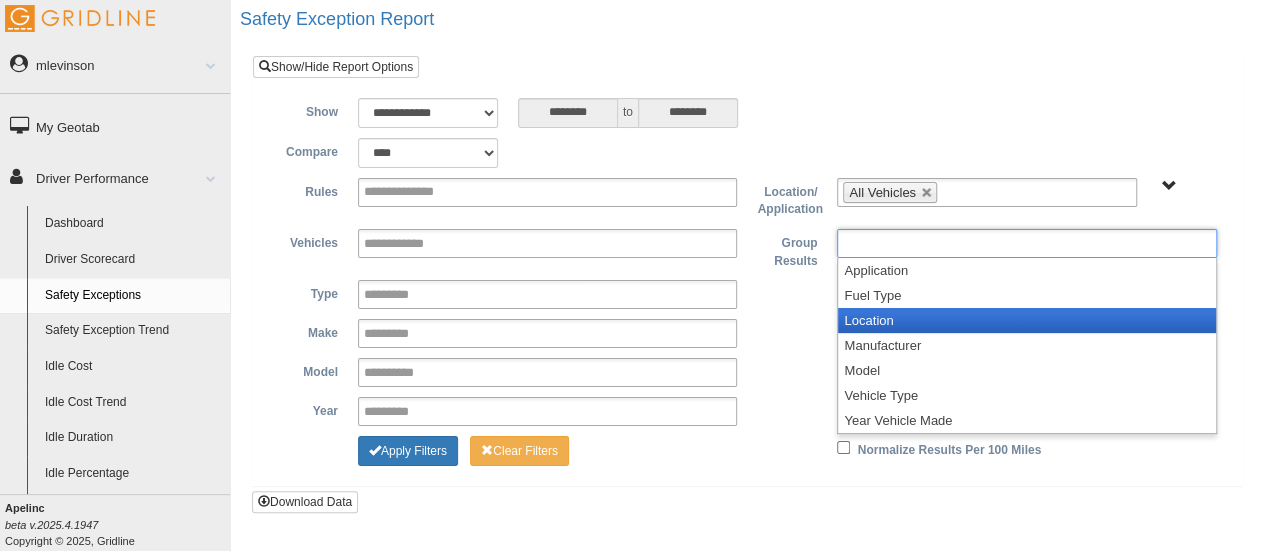click on "Location" at bounding box center (1027, 320) 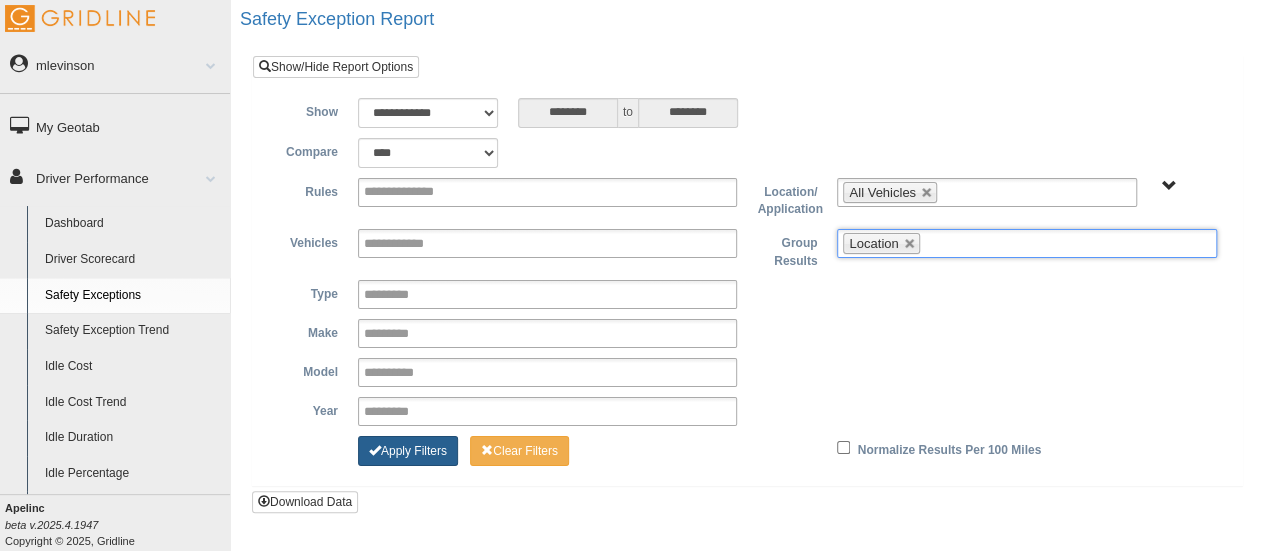click on "Apply Filters" at bounding box center [408, 451] 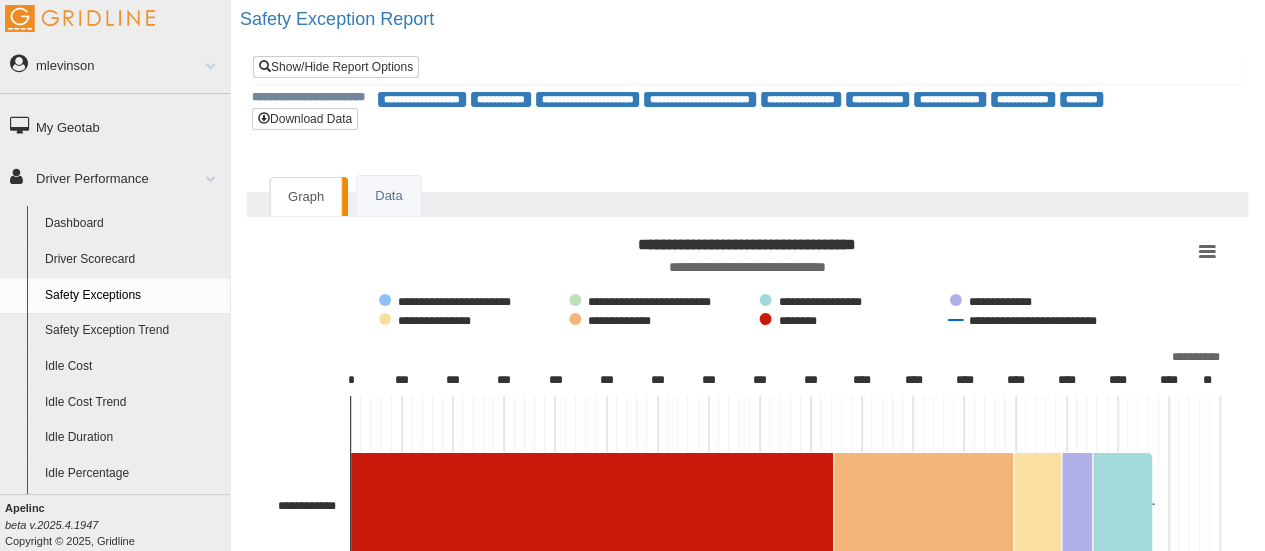 scroll, scrollTop: 158, scrollLeft: 0, axis: vertical 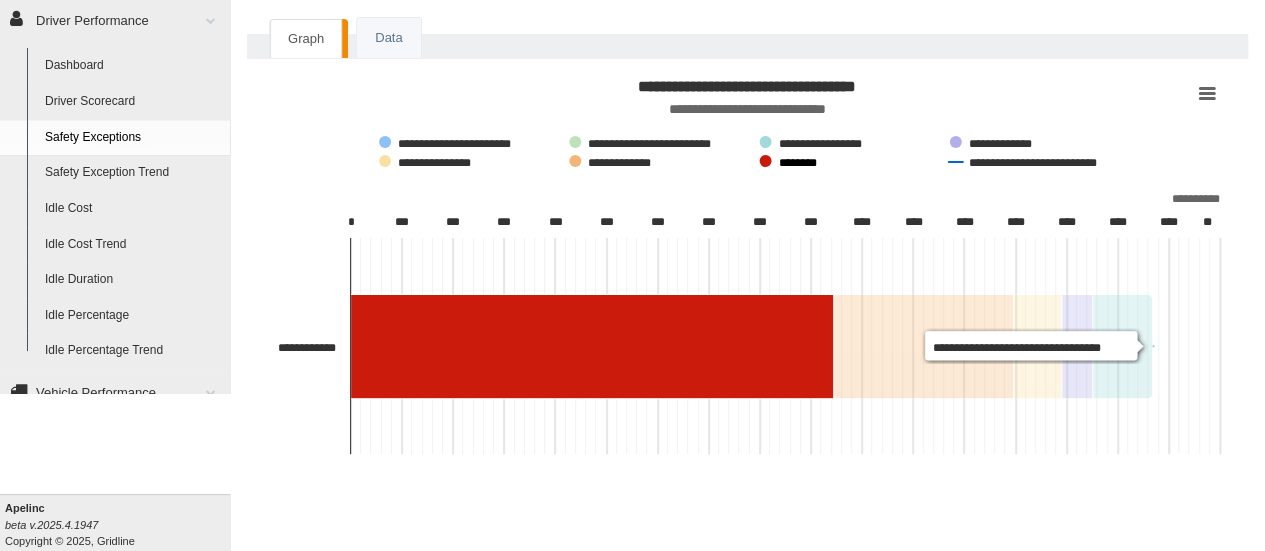 click at bounding box center (791, 162) 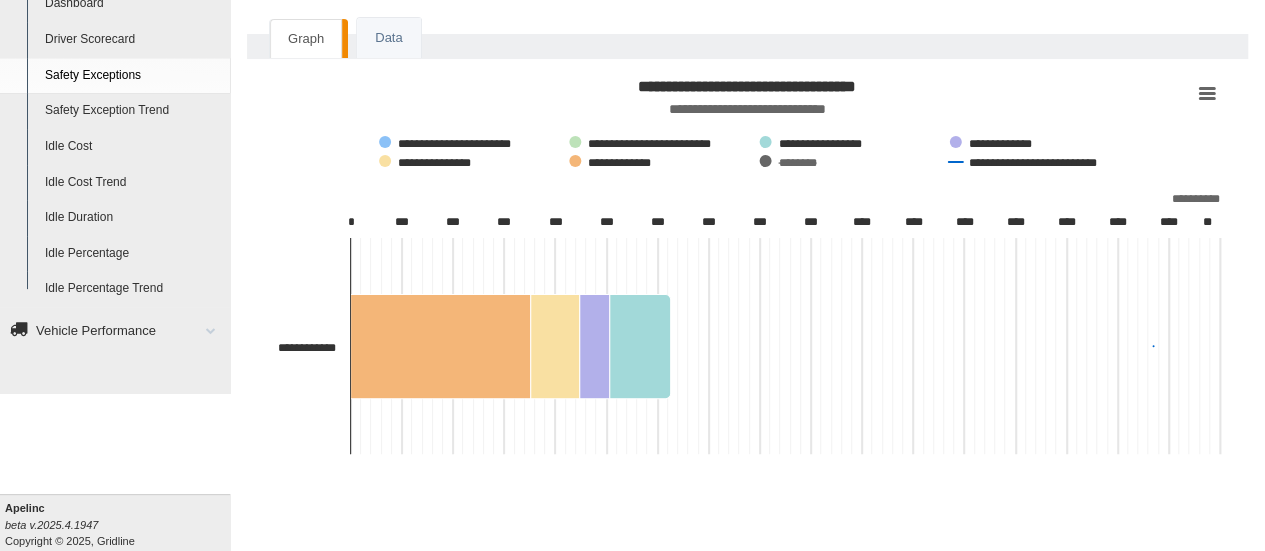 click on "Vehicle Performance" at bounding box center (115, 329) 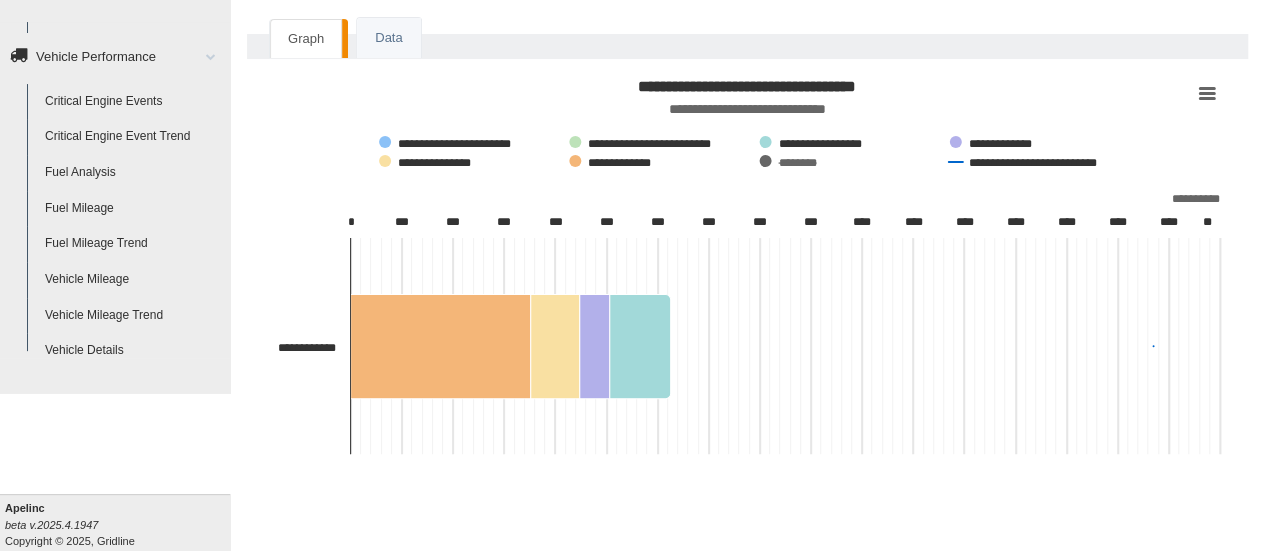 scroll, scrollTop: 27, scrollLeft: 0, axis: vertical 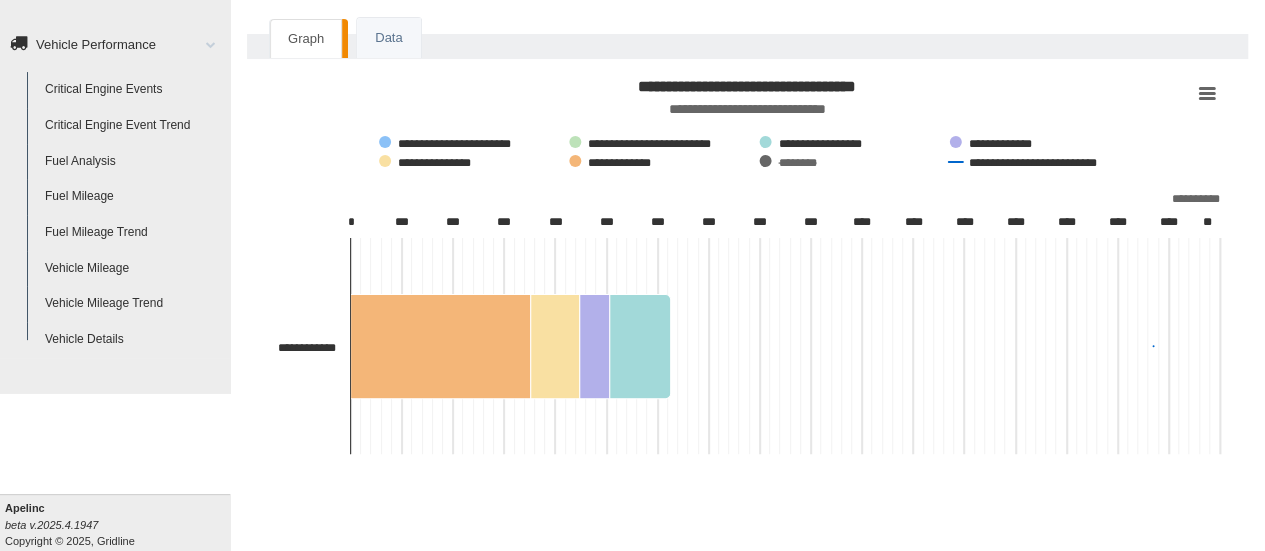 click on "Critical Engine Events" at bounding box center [133, 90] 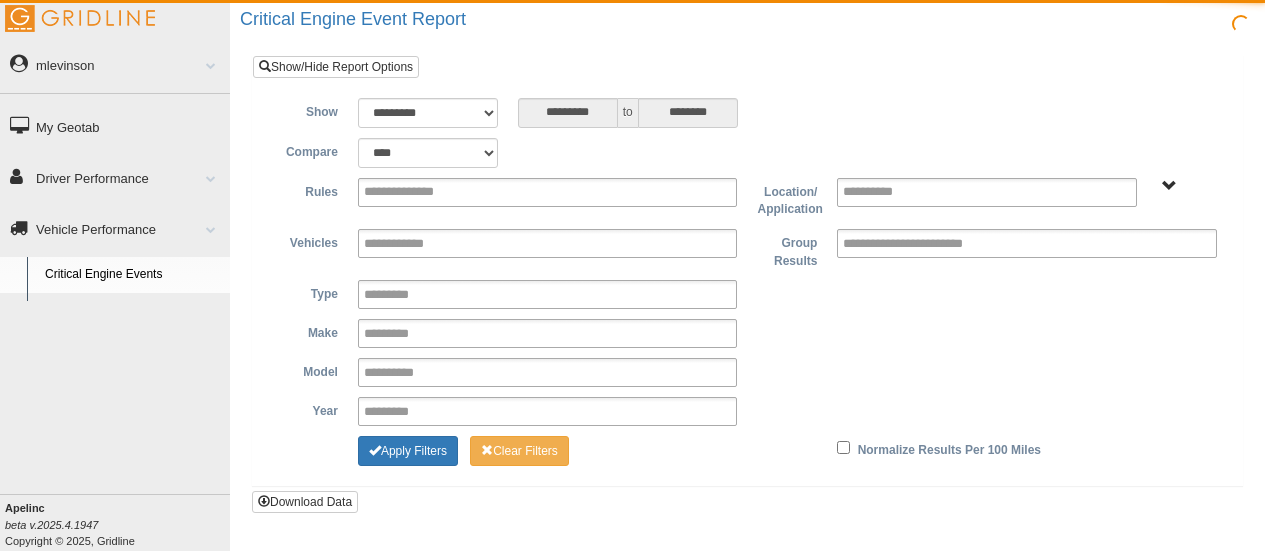 scroll, scrollTop: 0, scrollLeft: 0, axis: both 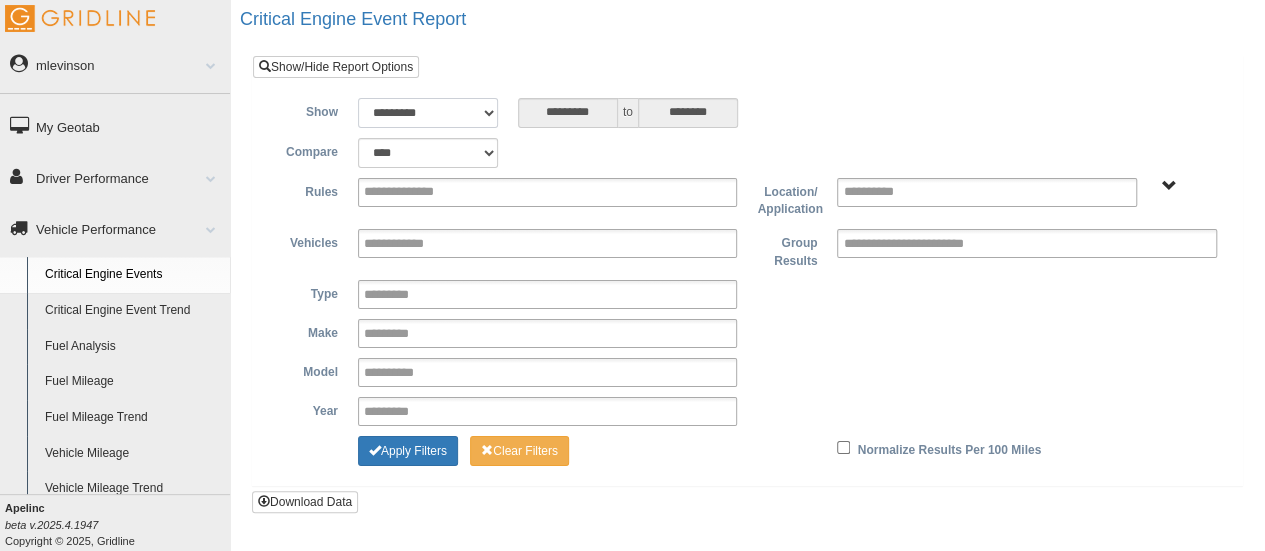 click on "**********" at bounding box center (428, 113) 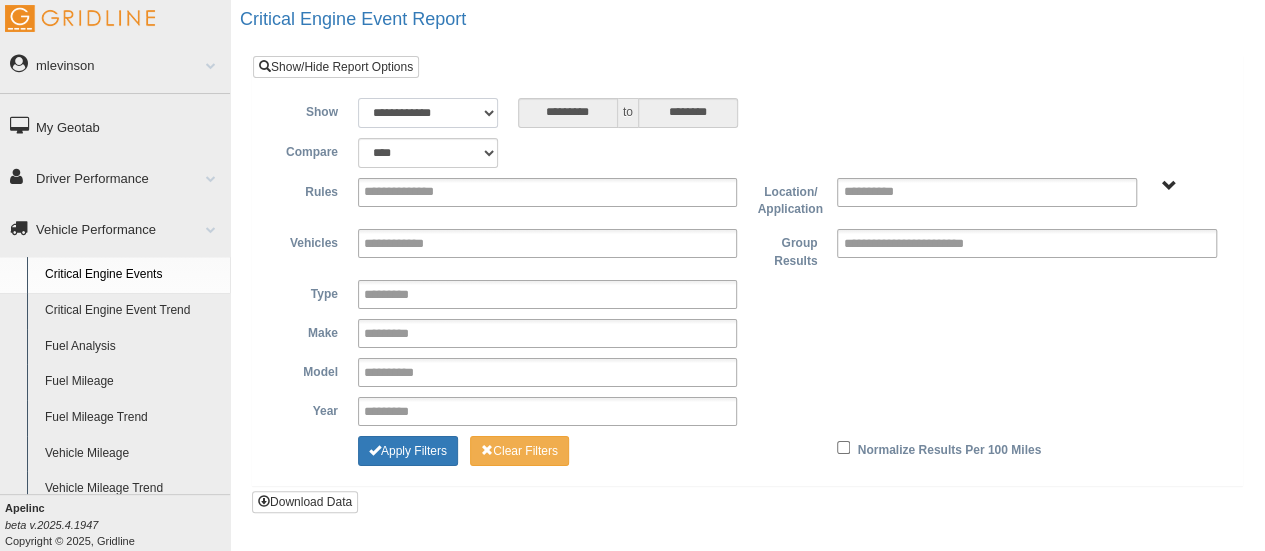 click on "**********" at bounding box center (428, 113) 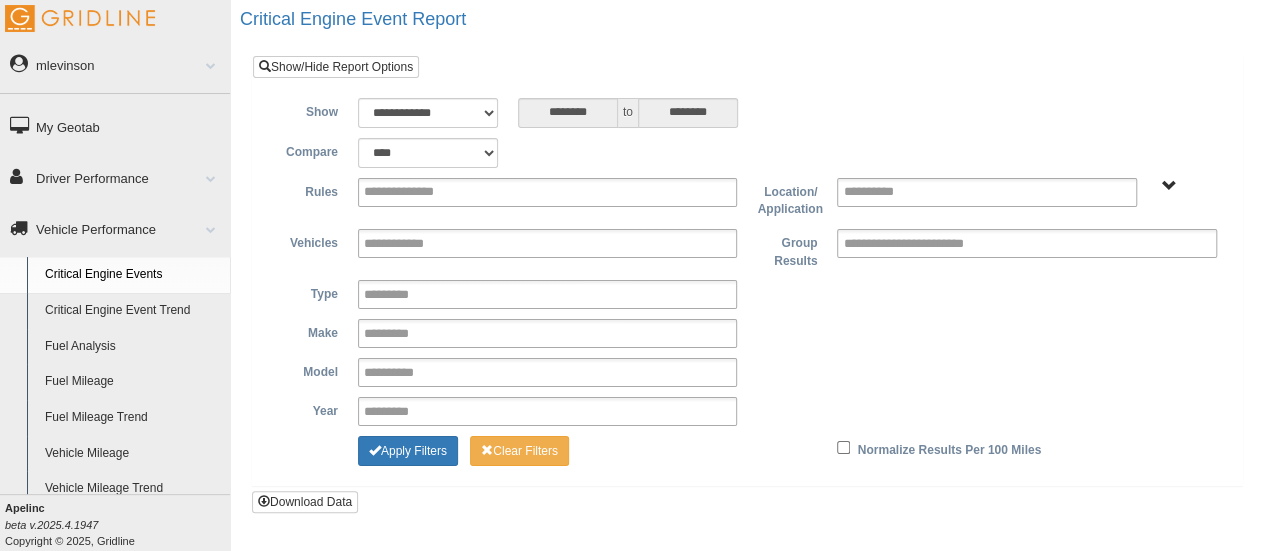 type 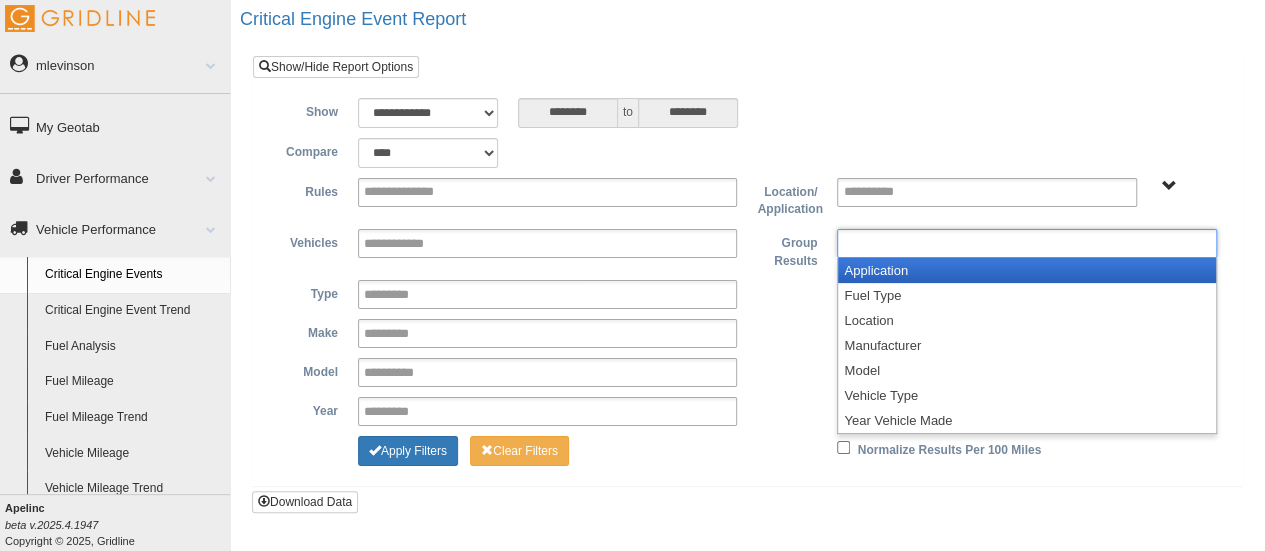 click at bounding box center (930, 243) 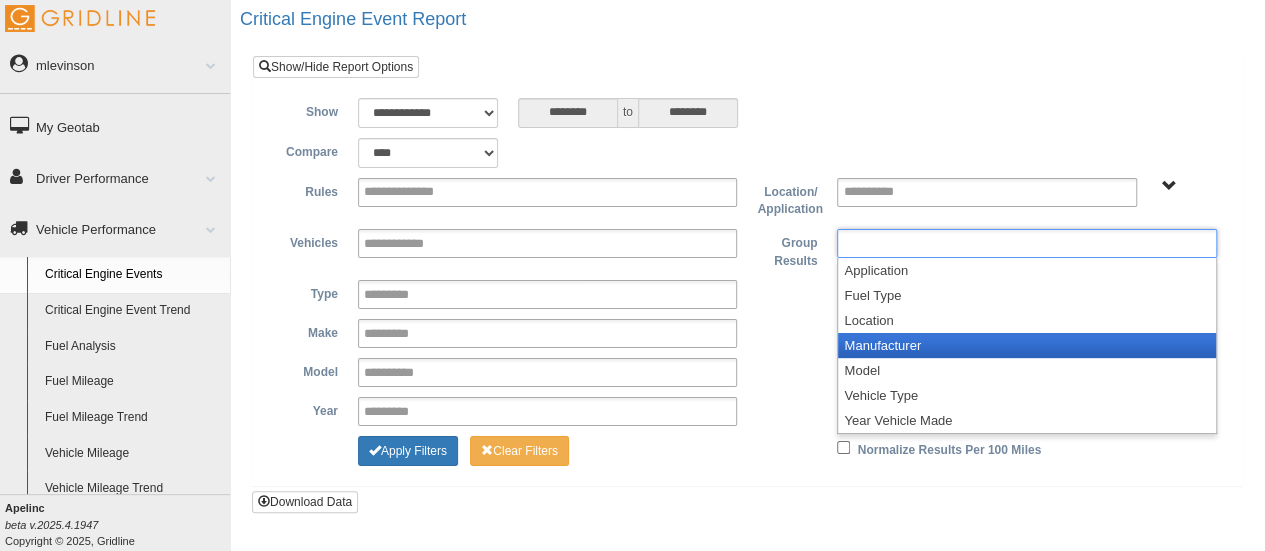 click on "Manufacturer" at bounding box center [1027, 345] 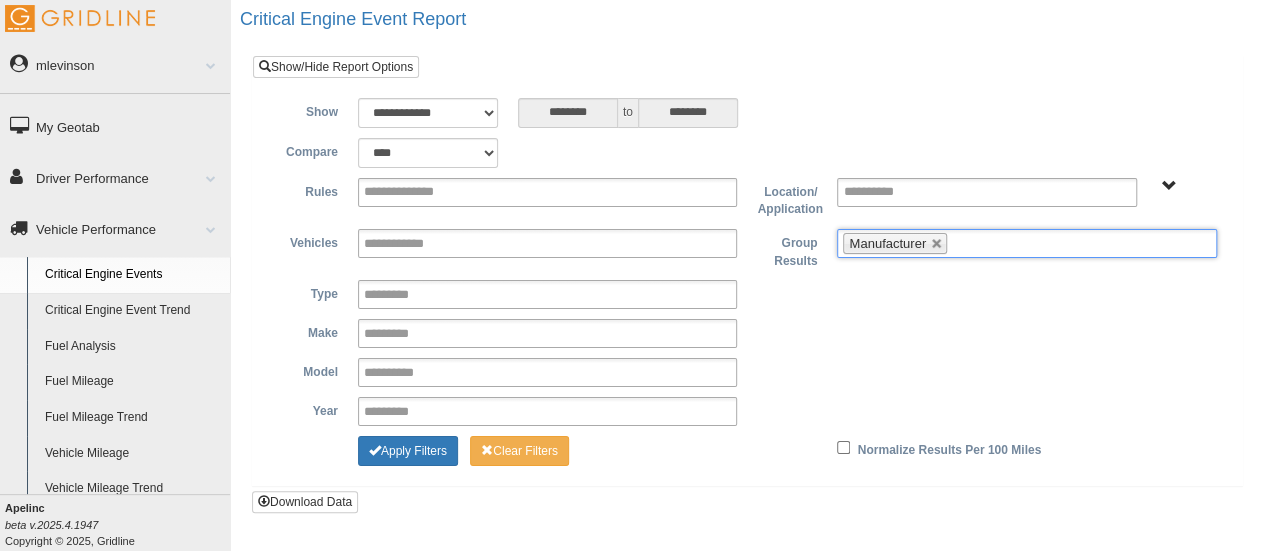 click at bounding box center [964, 243] 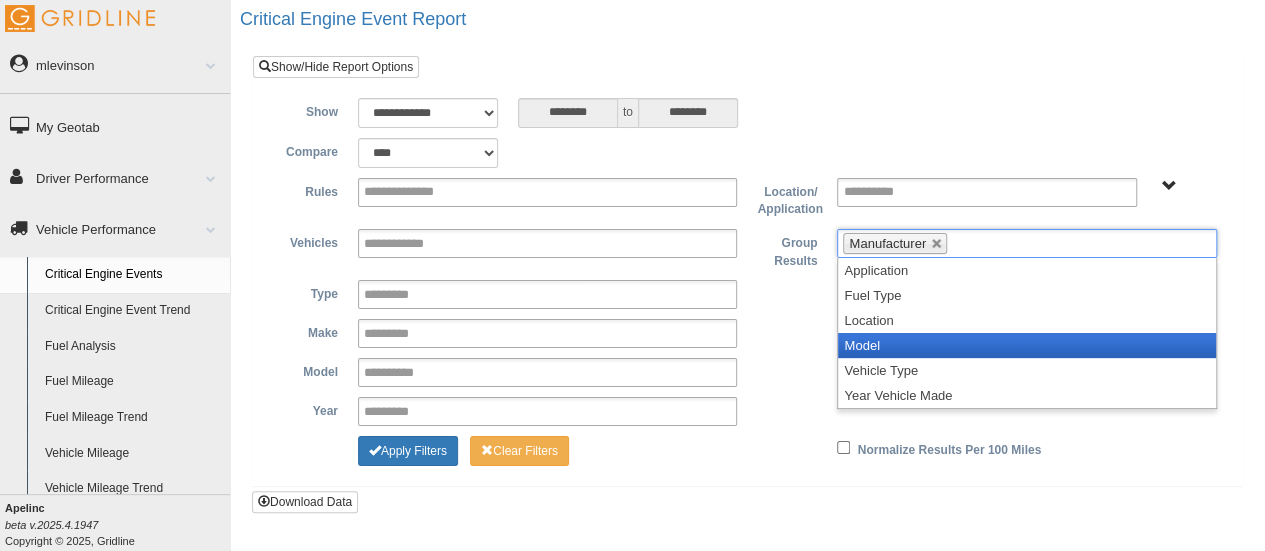 click on "Model" at bounding box center [1027, 345] 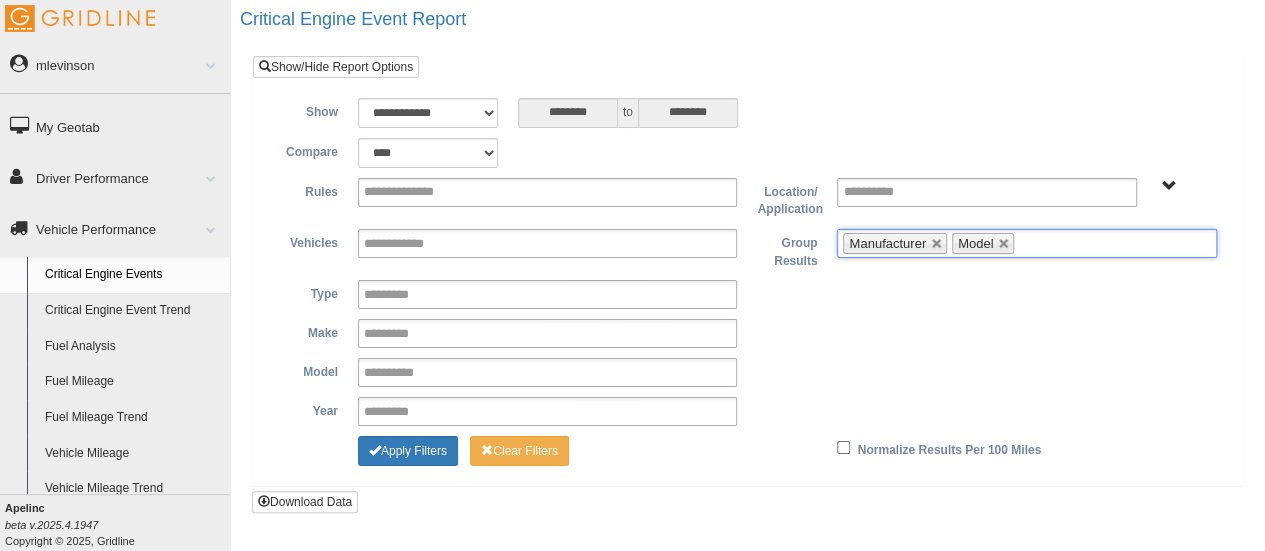 click at bounding box center [1031, 243] 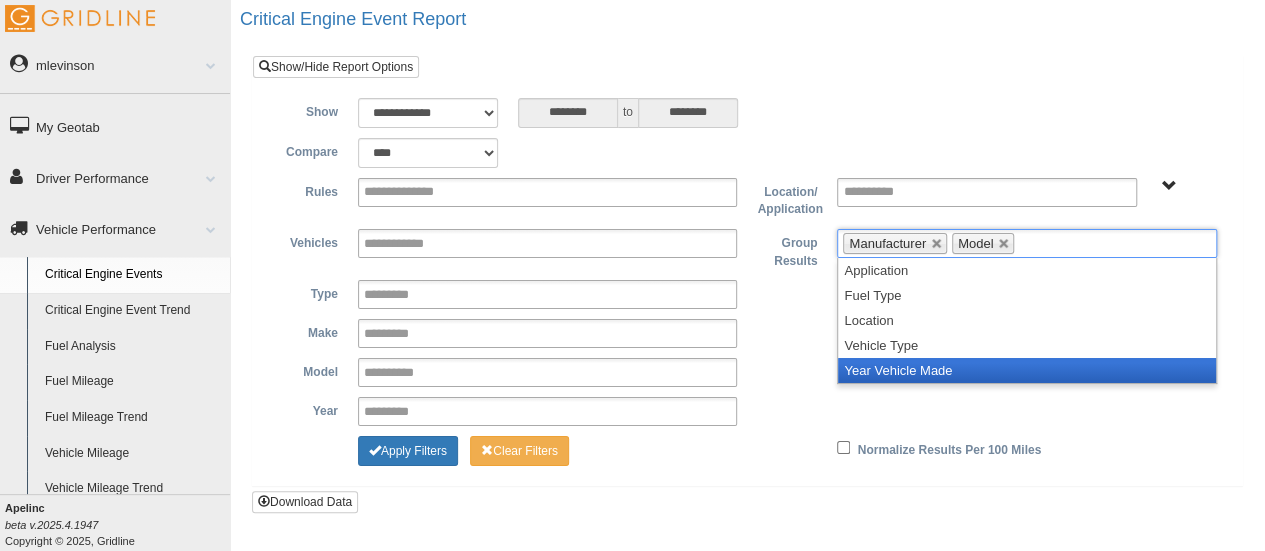 click on "Year Vehicle Made" at bounding box center [1027, 370] 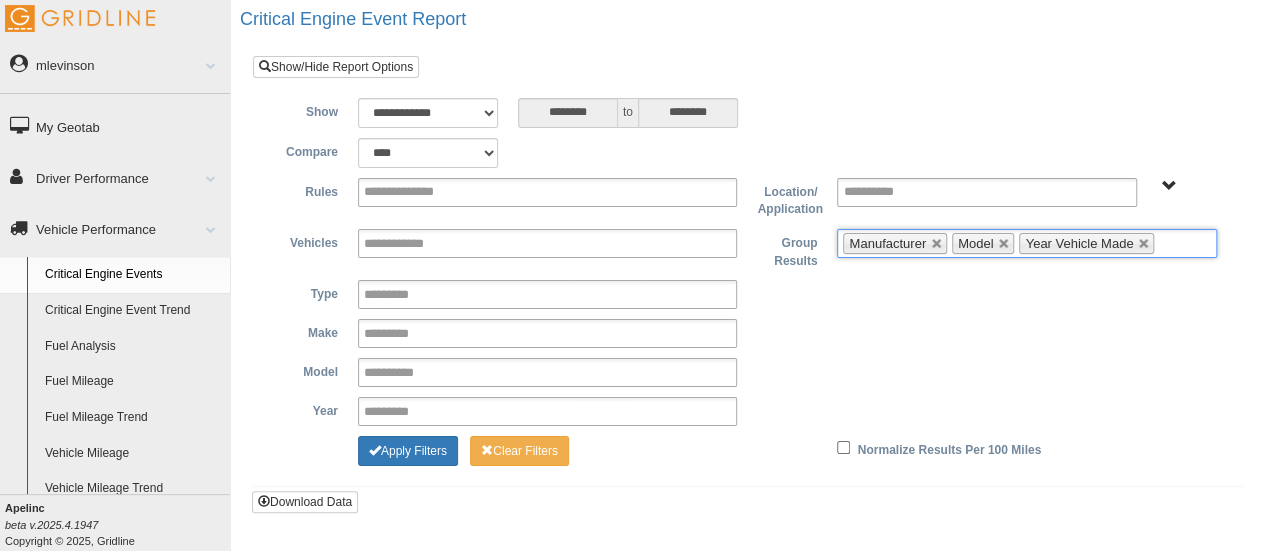 click on "**********" at bounding box center (747, 333) 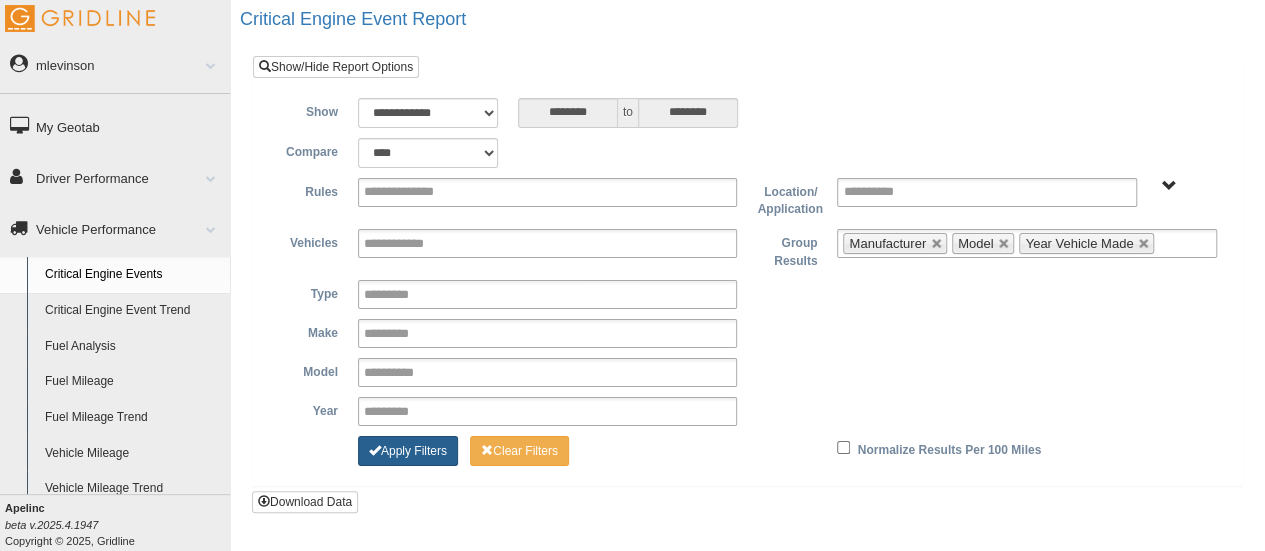 click on "Apply Filters" at bounding box center [408, 451] 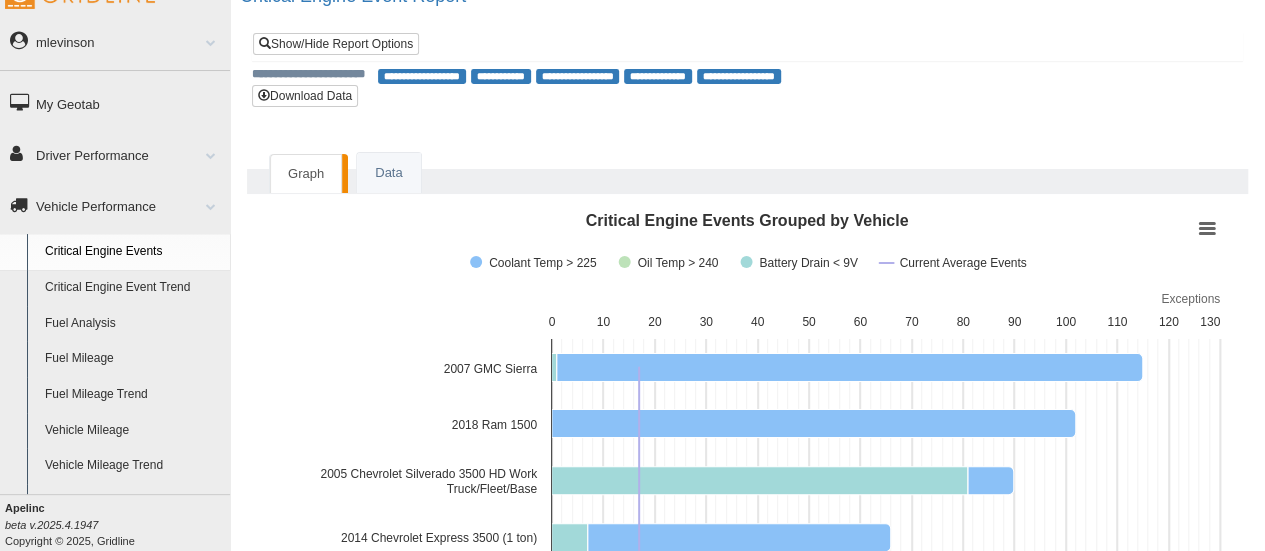 scroll, scrollTop: 26, scrollLeft: 0, axis: vertical 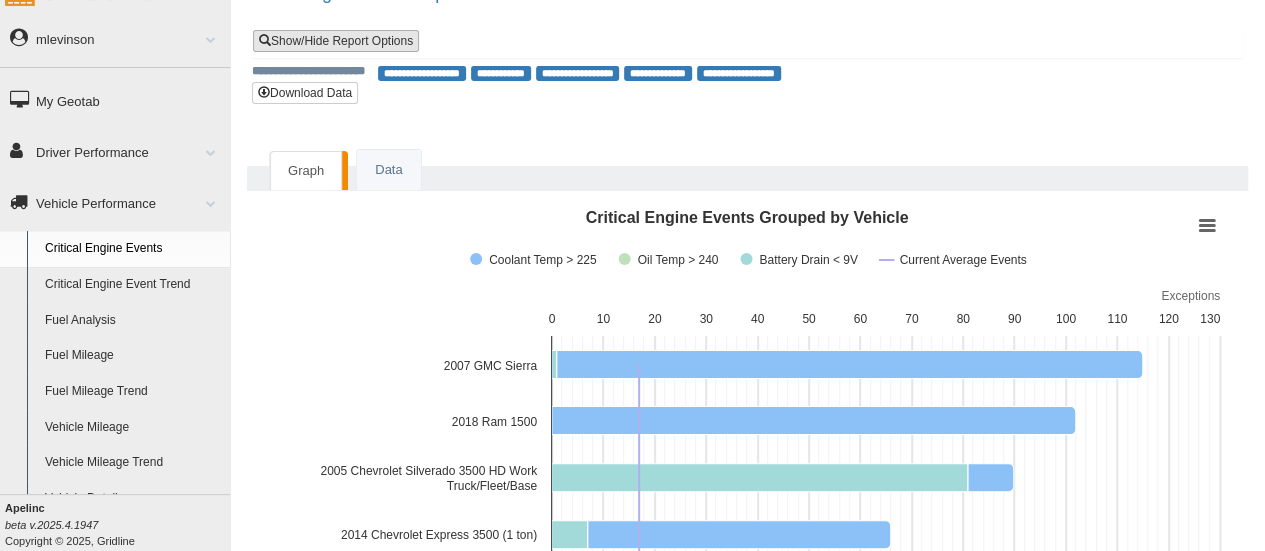 click on "Show/Hide Report Options" at bounding box center (336, 41) 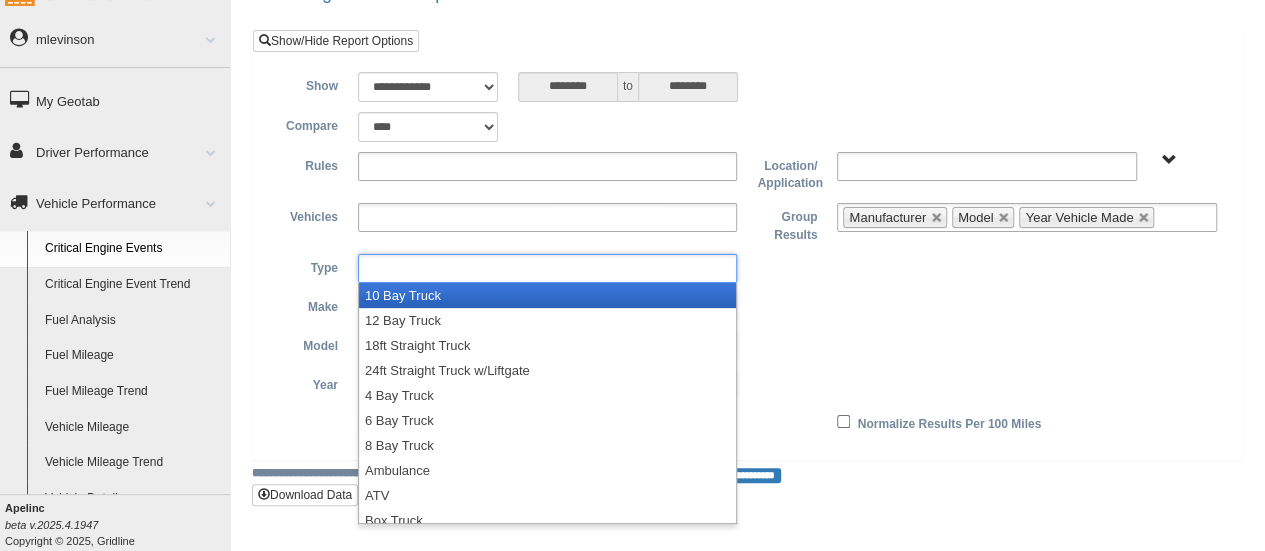 click at bounding box center [548, 268] 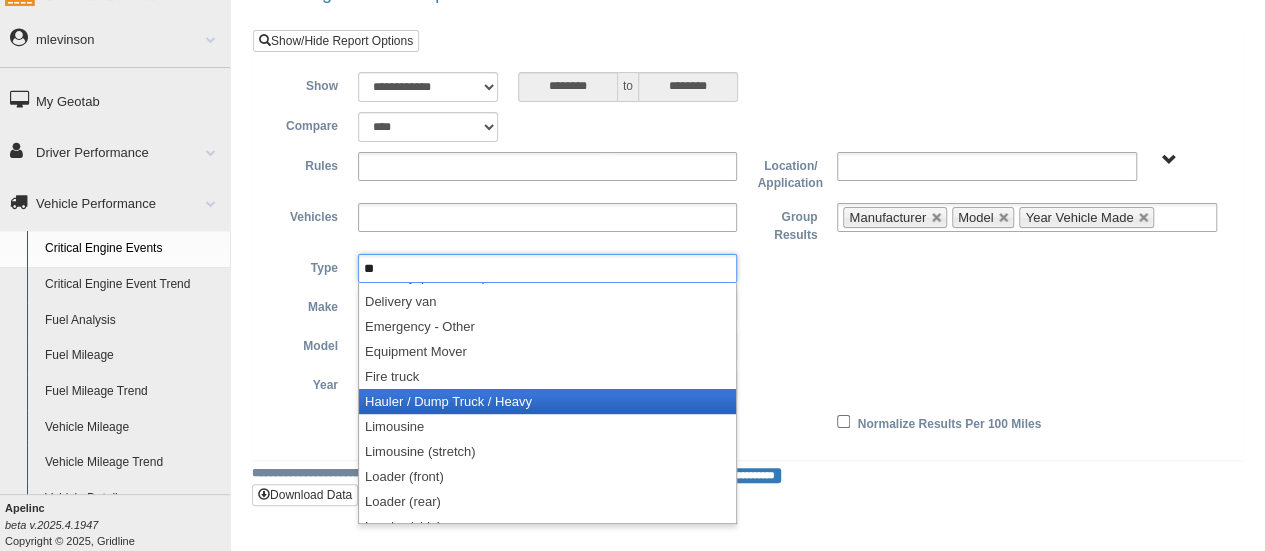 scroll, scrollTop: 0, scrollLeft: 0, axis: both 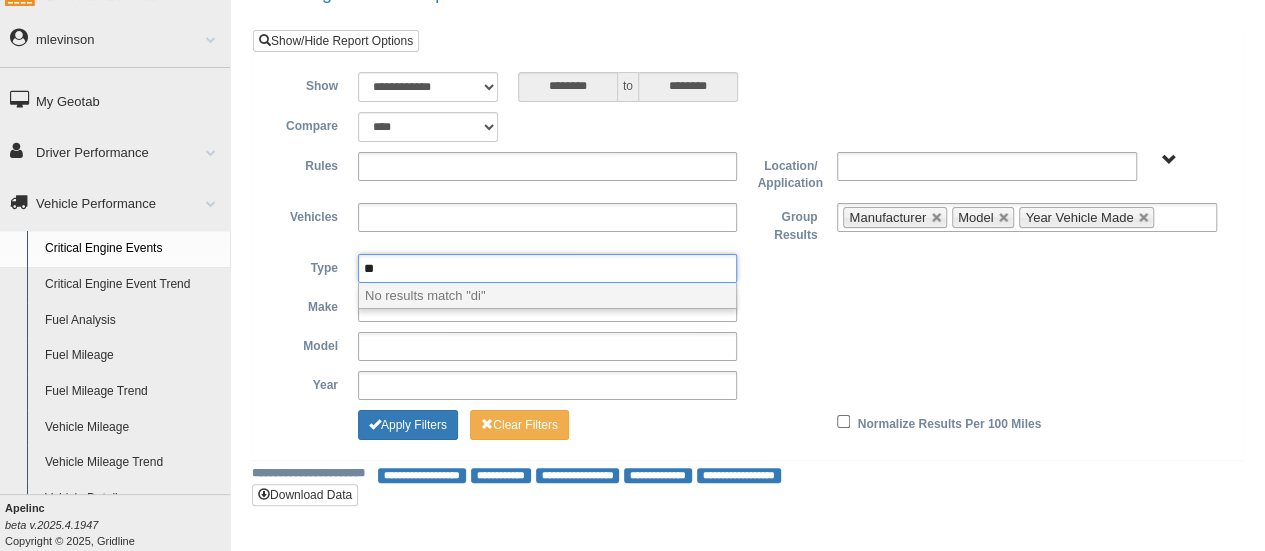 type on "*" 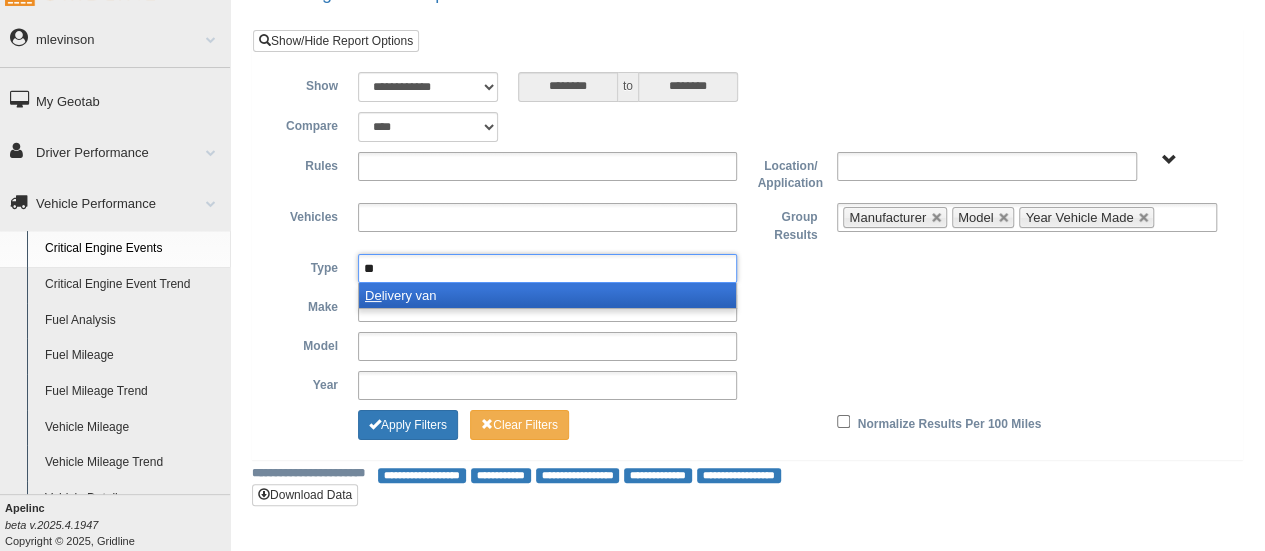 type on "*" 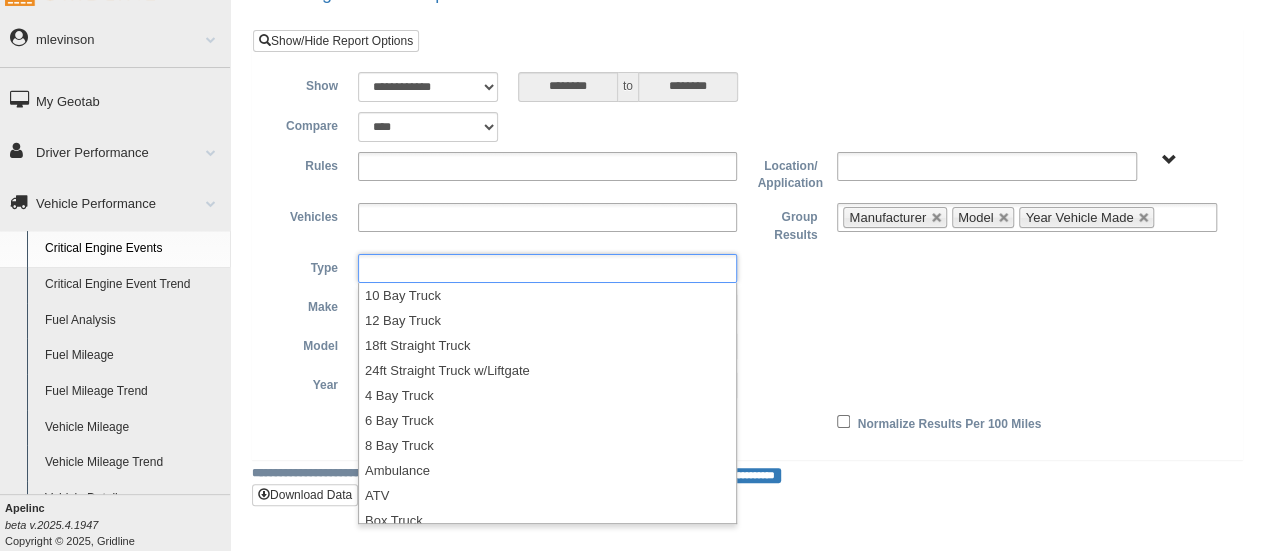 click on "**********" at bounding box center [747, 268] 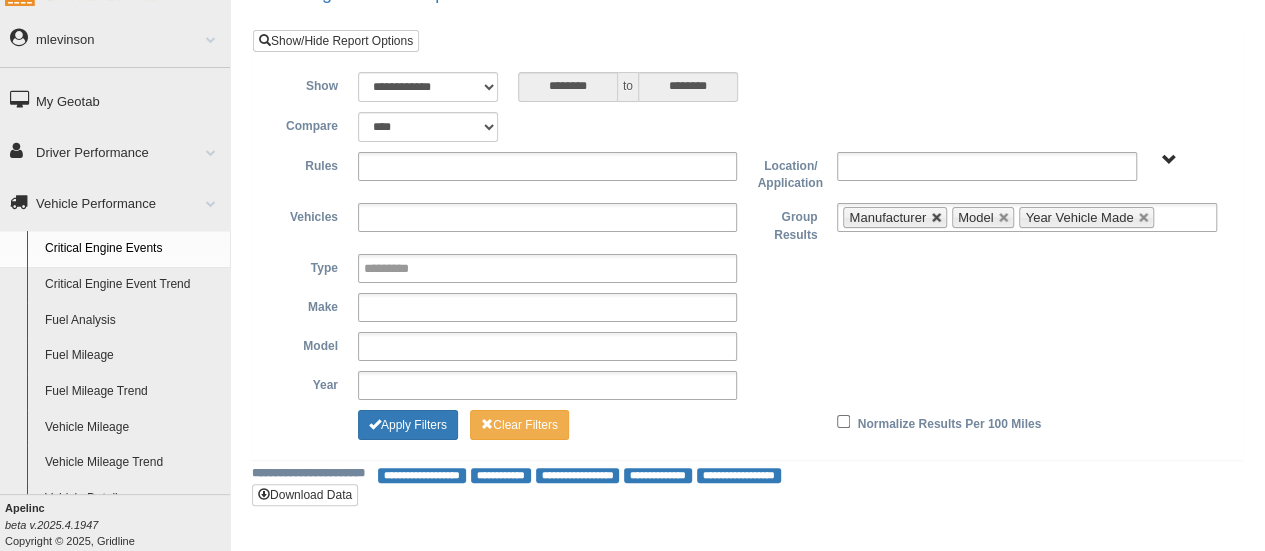 click at bounding box center (937, 218) 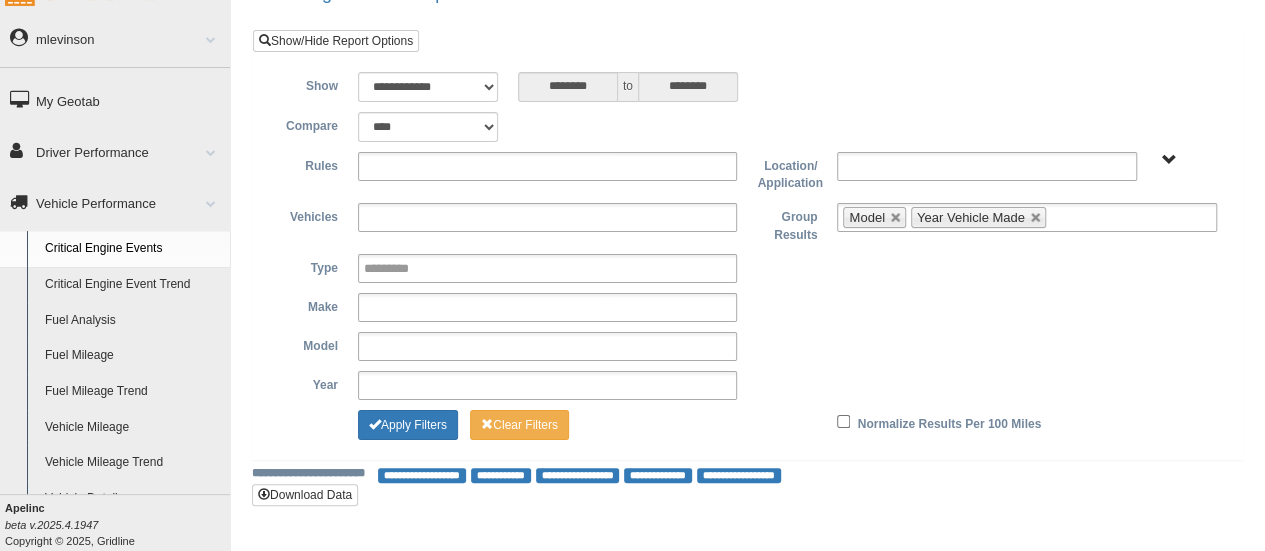 click on "Year Vehicle Made" at bounding box center [971, 217] 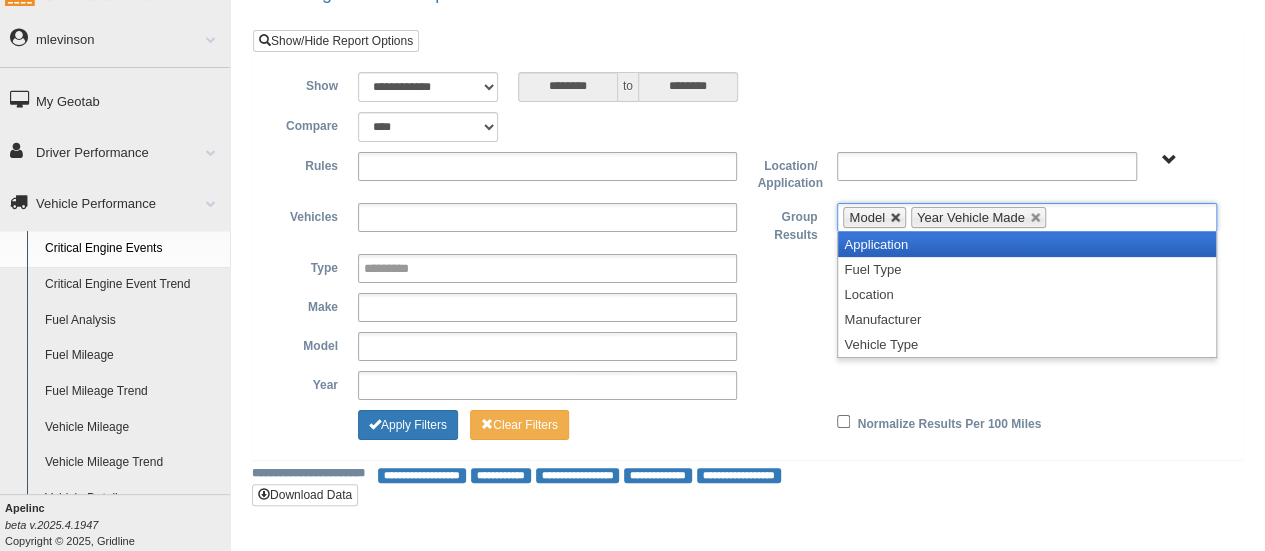 click at bounding box center (896, 218) 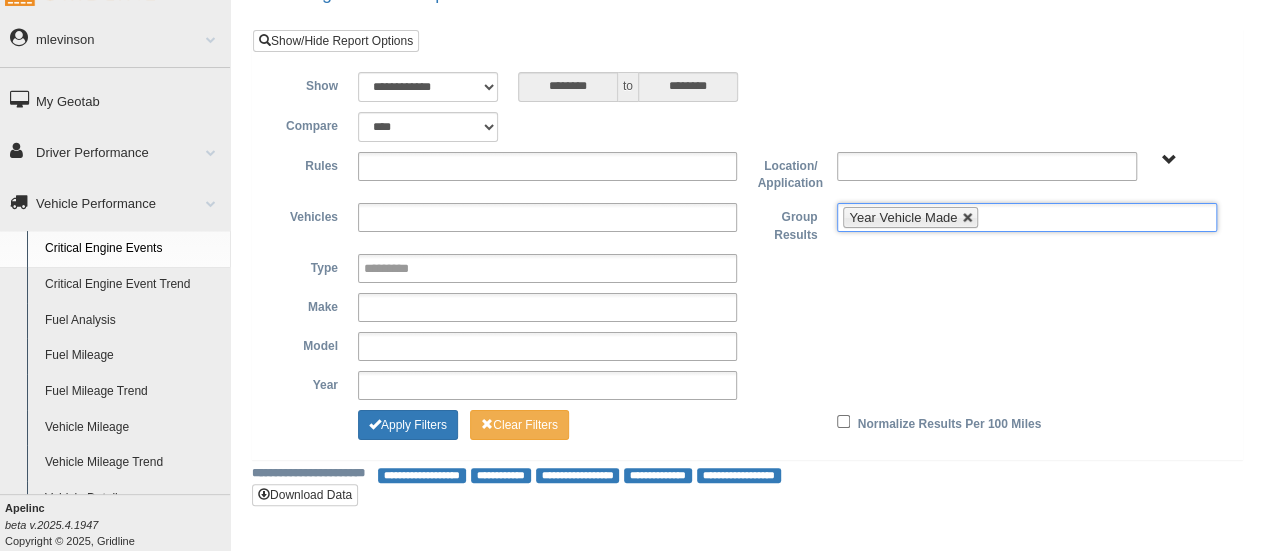 click at bounding box center (968, 218) 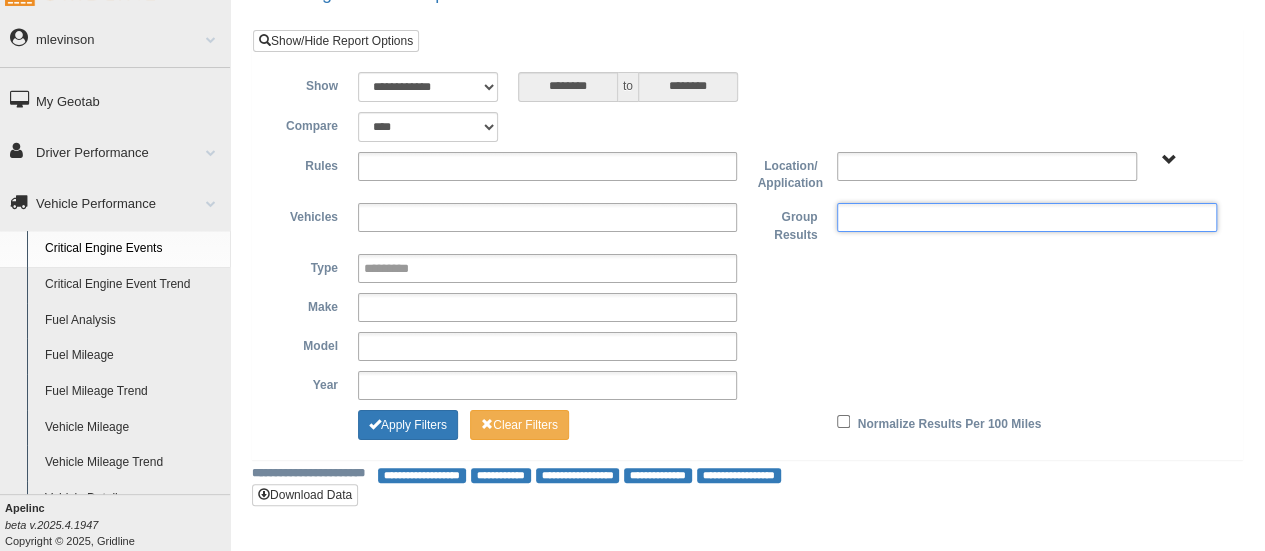click on "**********" at bounding box center (747, 245) 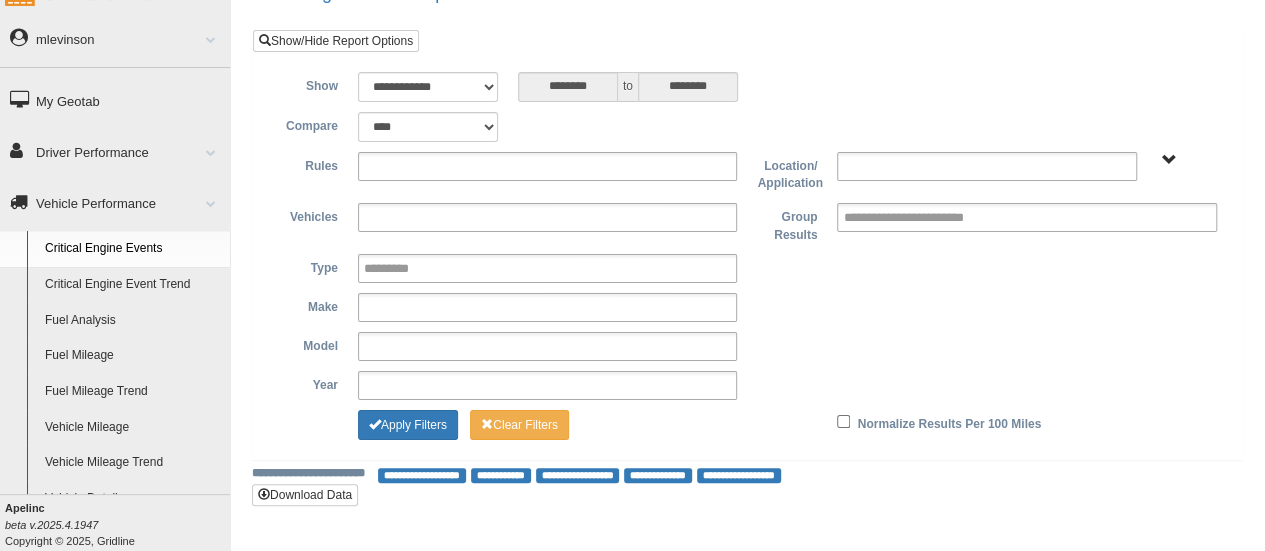 click on "Driver Performance" at bounding box center (115, 151) 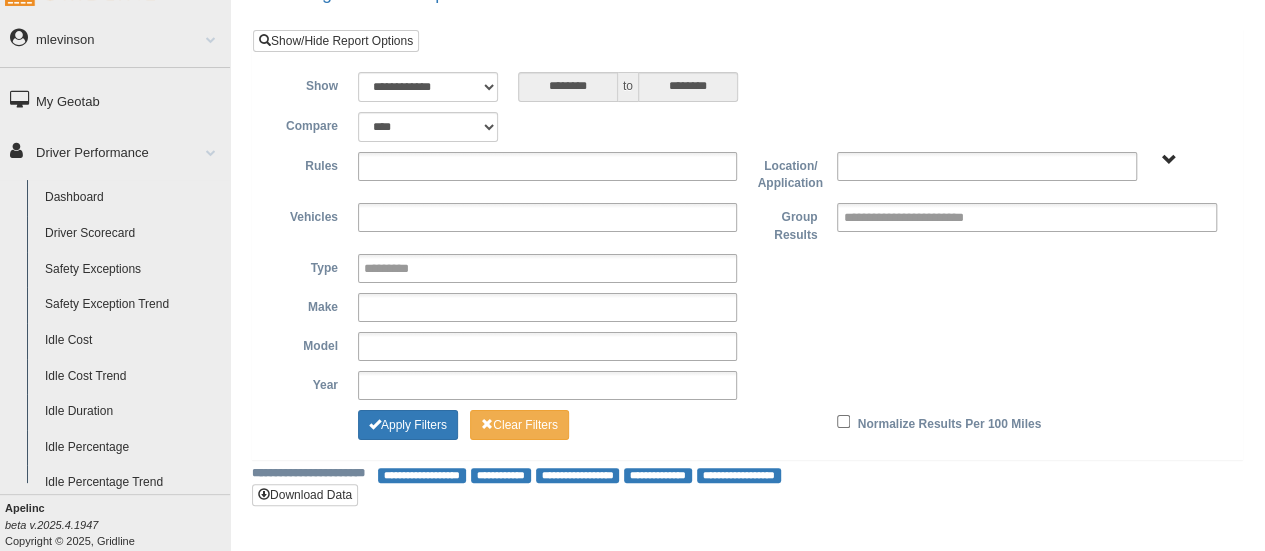 click on "Driver Scorecard" at bounding box center (133, 234) 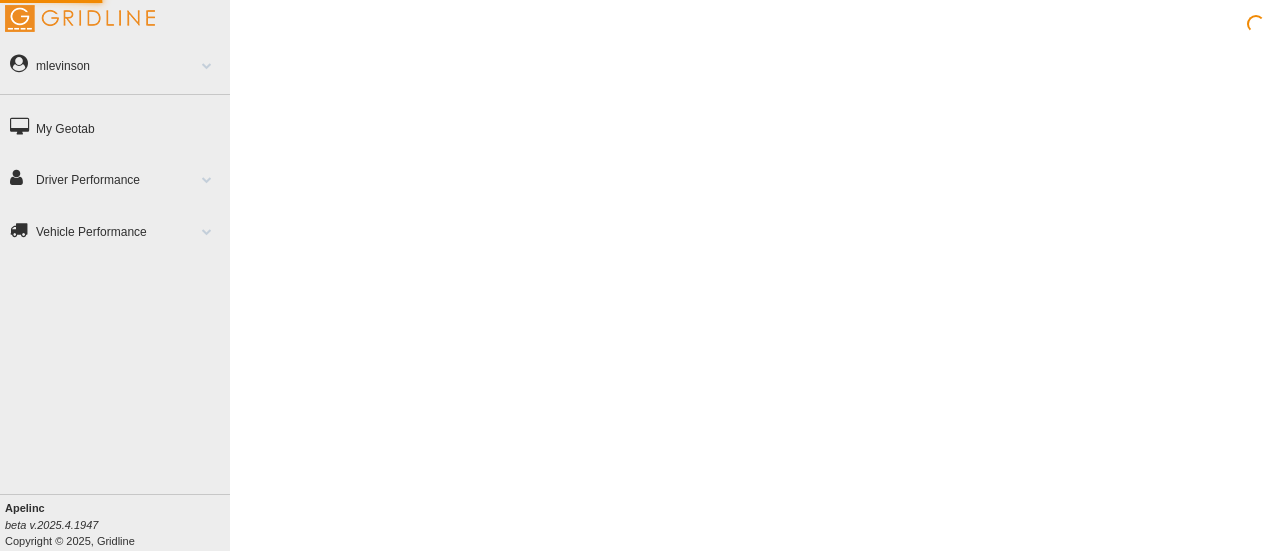 scroll, scrollTop: 0, scrollLeft: 0, axis: both 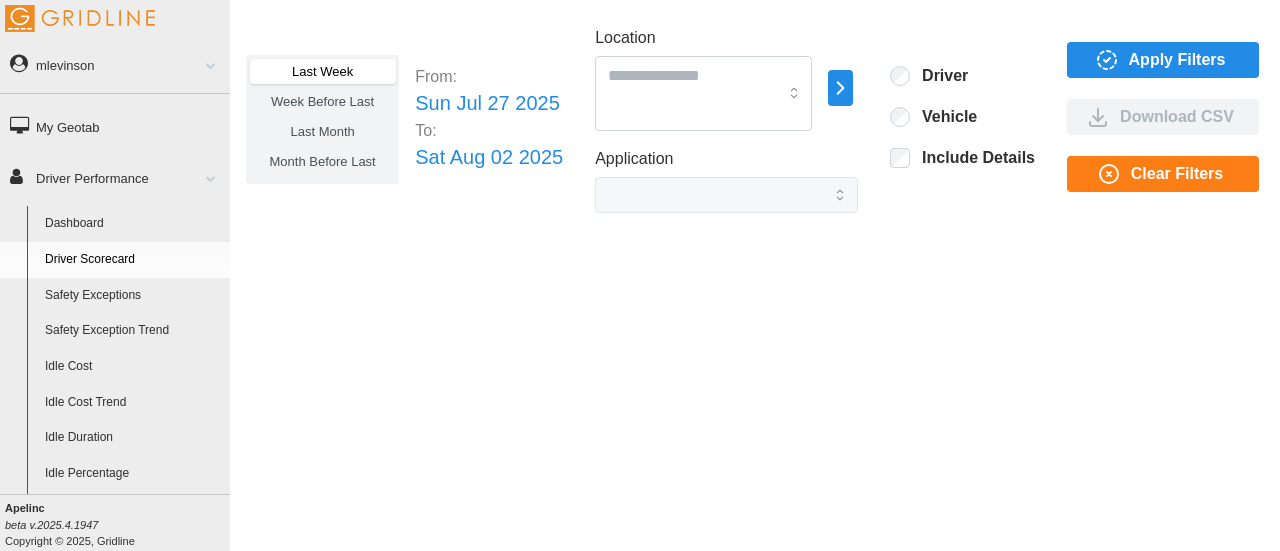 click on "Apply Filters Download CSV Clear Filters" at bounding box center [1165, 119] 